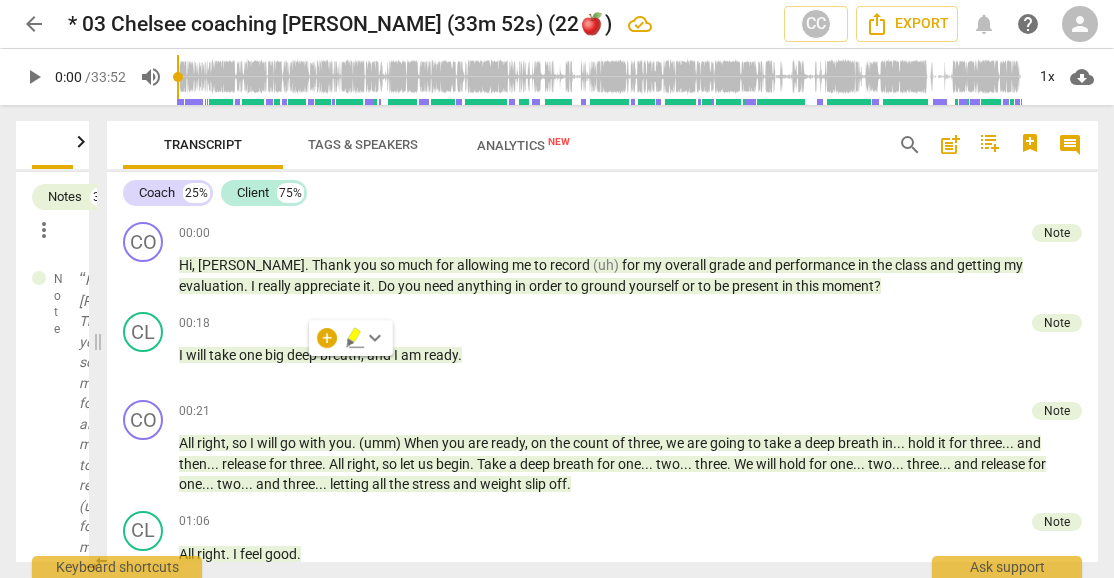 scroll, scrollTop: 0, scrollLeft: 0, axis: both 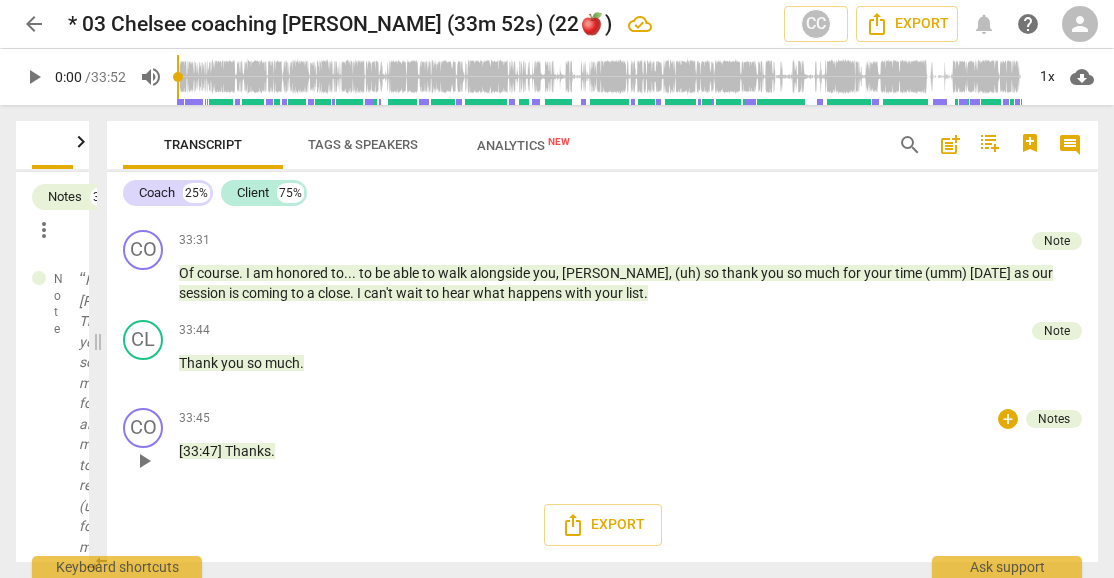 drag, startPoint x: 335, startPoint y: 360, endPoint x: 378, endPoint y: 421, distance: 74.63243 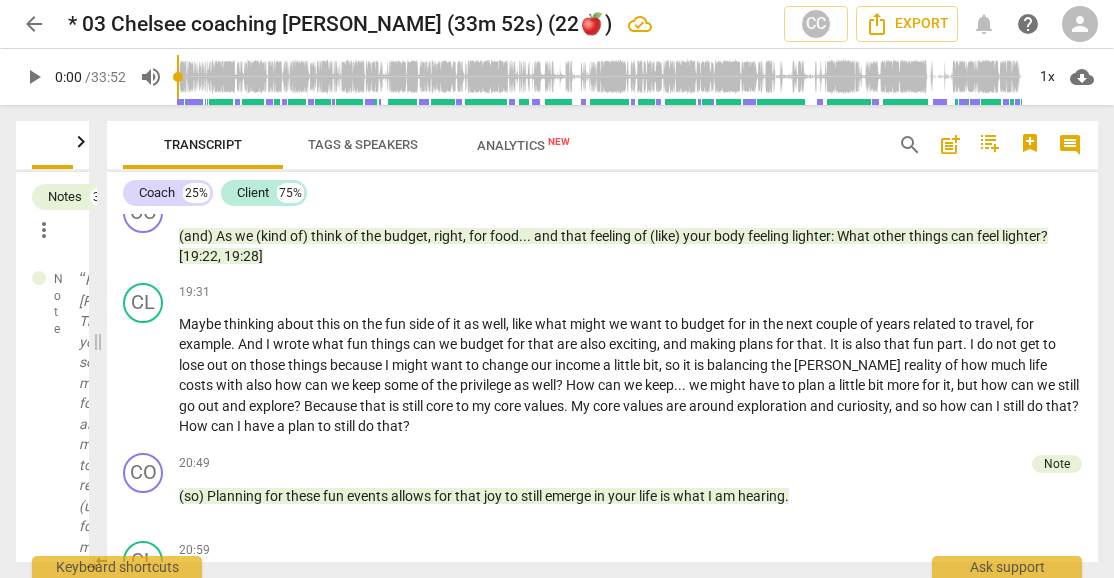 scroll, scrollTop: 3306, scrollLeft: 0, axis: vertical 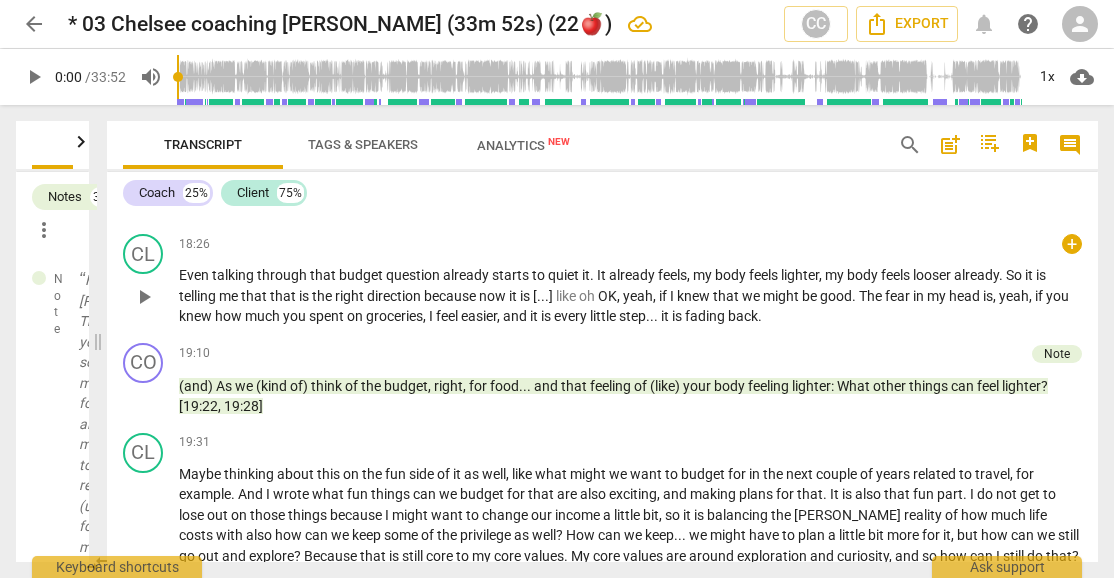 click on "So" at bounding box center [1015, 275] 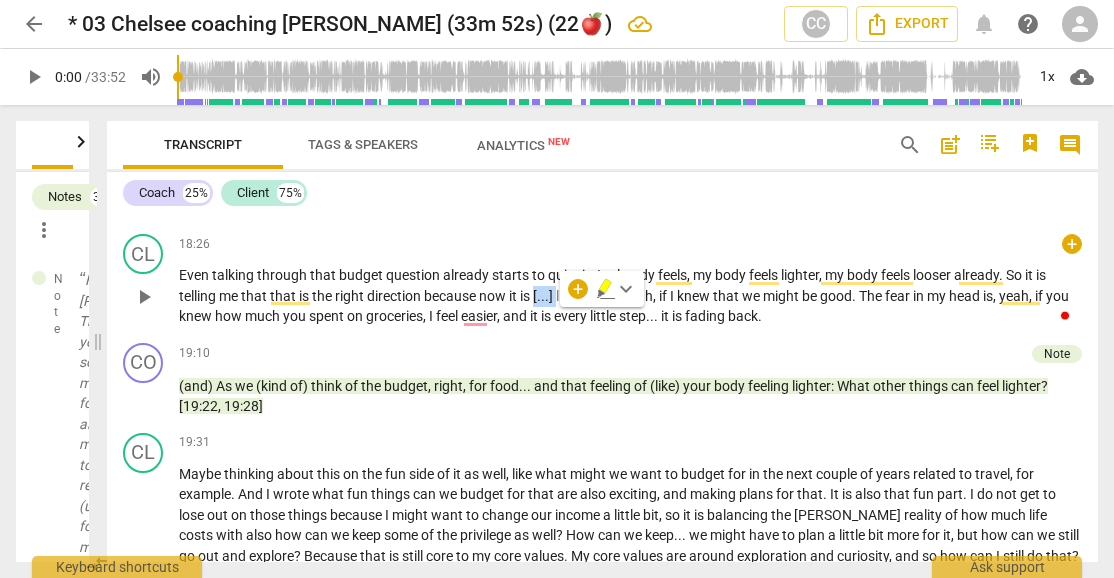 type 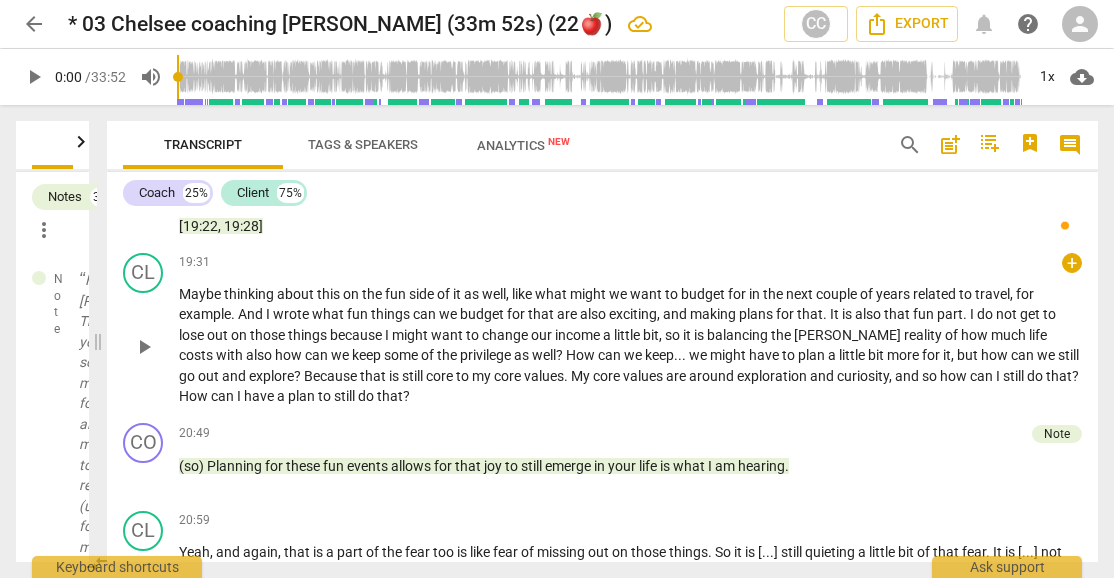 scroll, scrollTop: 3506, scrollLeft: 0, axis: vertical 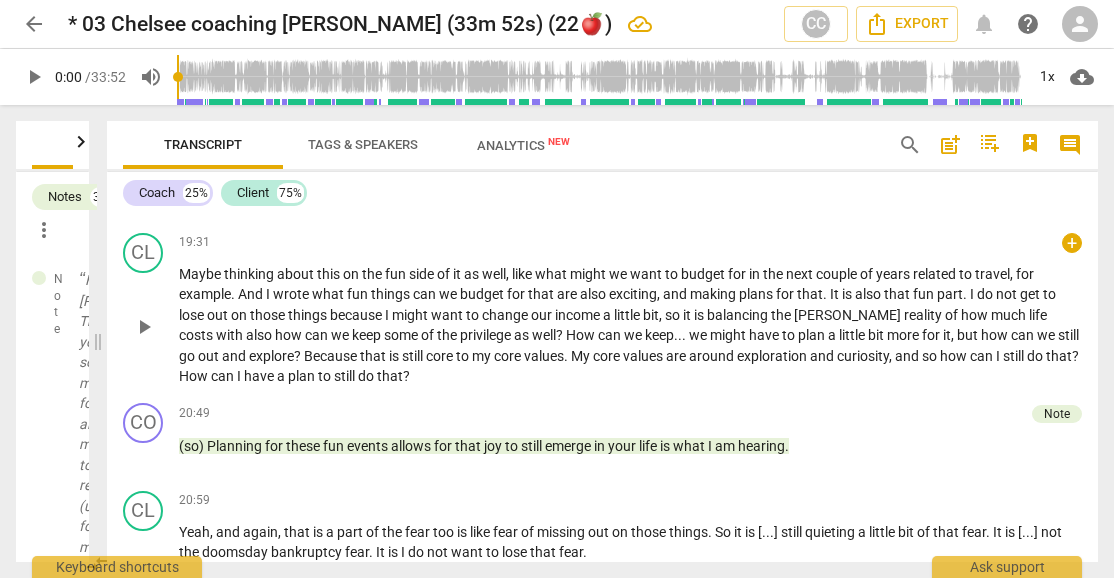 click on "thinking" at bounding box center (250, 274) 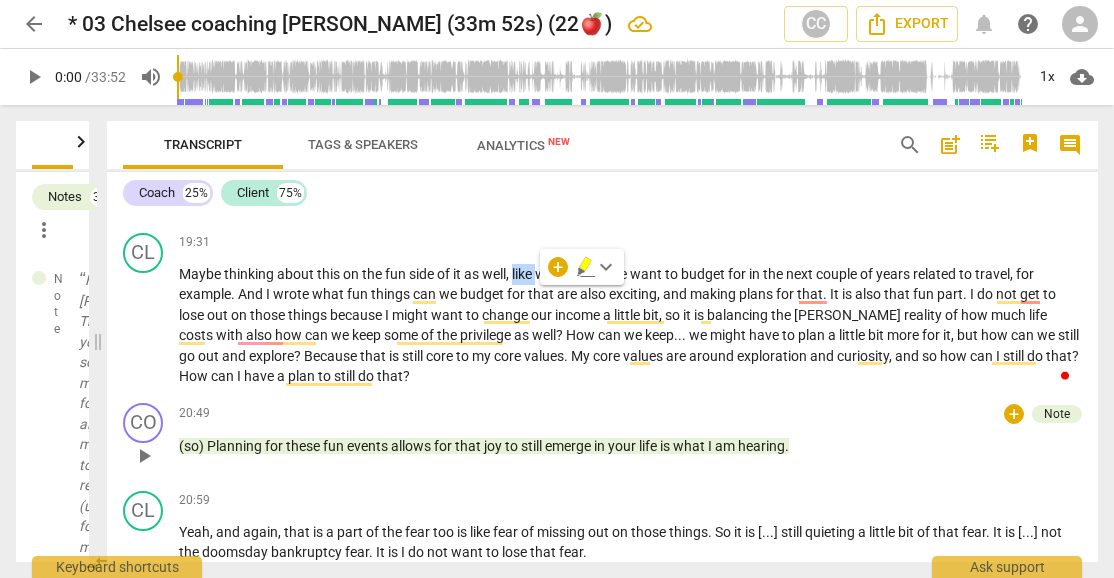 type 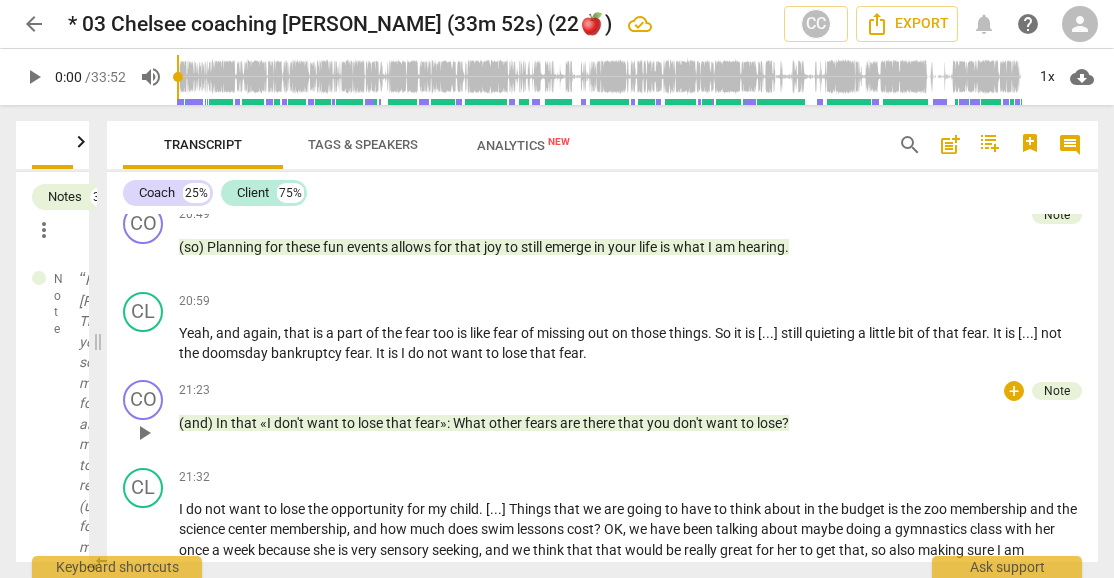 scroll, scrollTop: 3706, scrollLeft: 0, axis: vertical 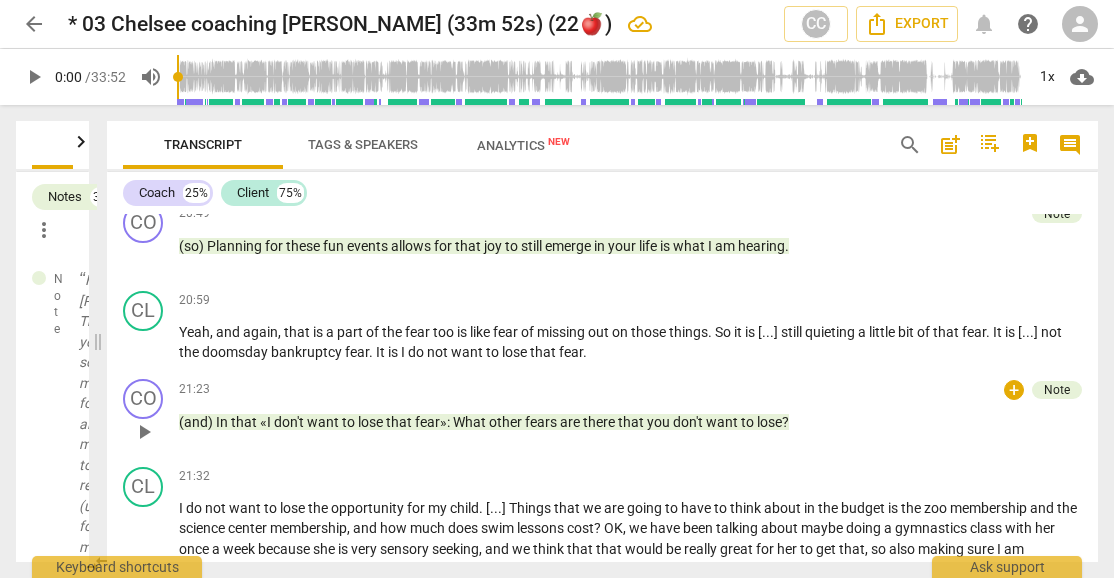 click on "," at bounding box center [213, 332] 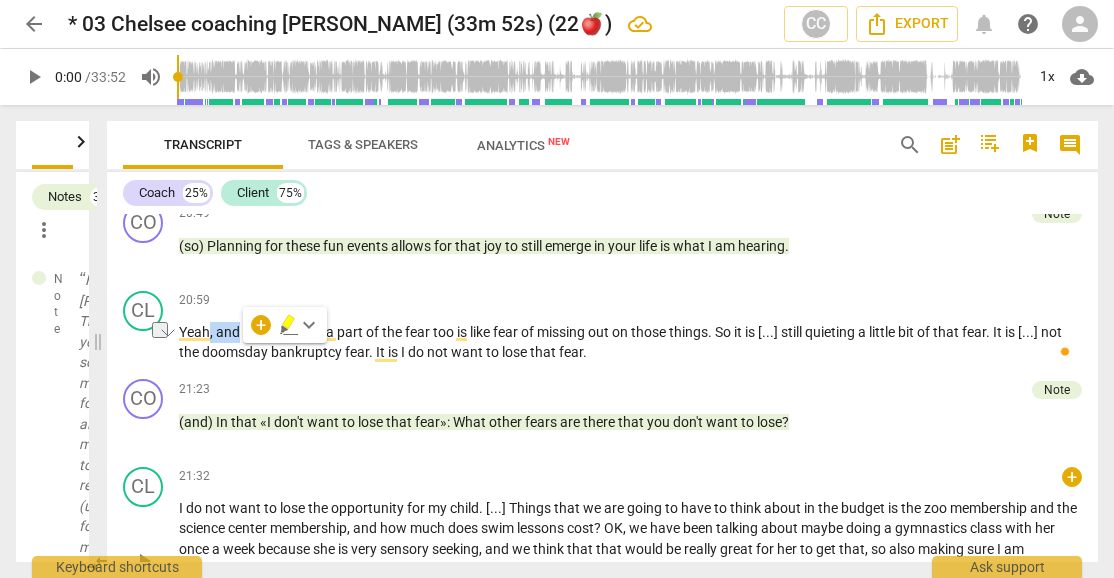 type 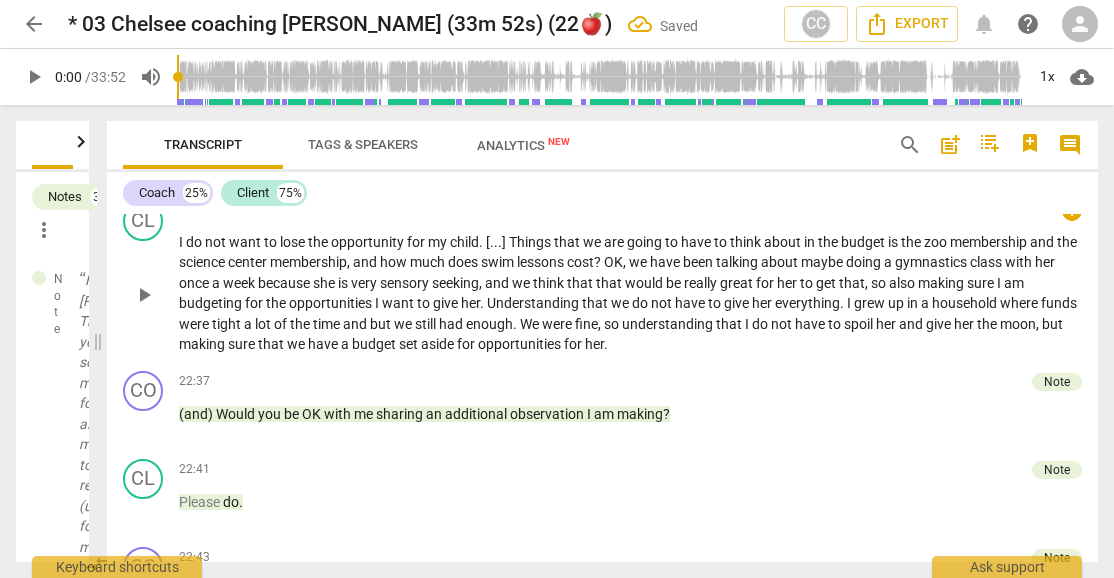 scroll, scrollTop: 3973, scrollLeft: 0, axis: vertical 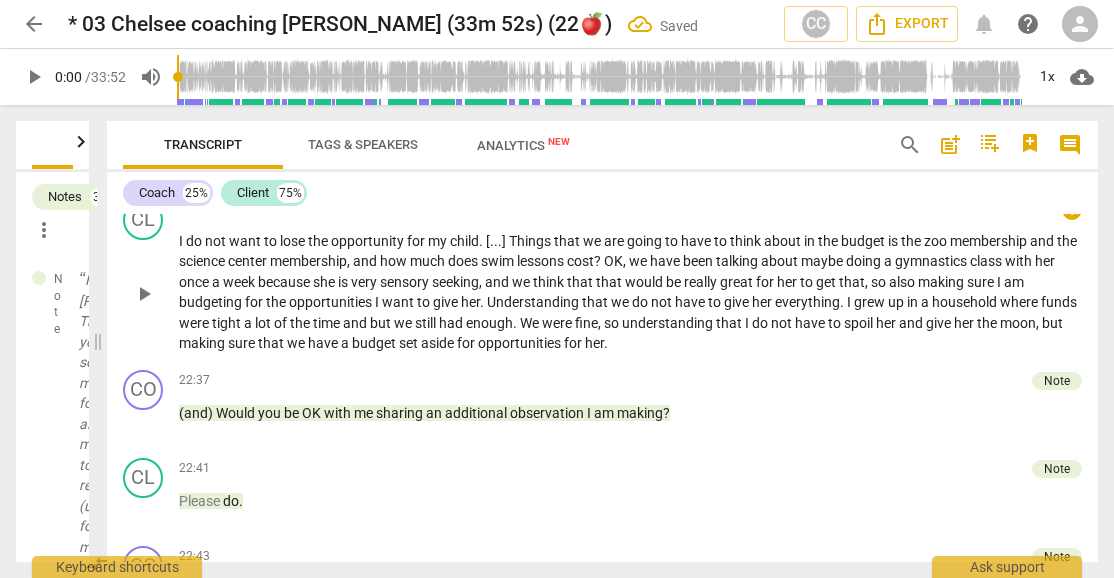 click on "I   do   not   want   to   lose   the   opportunity   for   my   child .   [ . . . ]   Things   that   we   are   going   to   have   to   think   about   in   the   budget   is   the   zoo   membership   and   the   science   center   membership ,   and   how   much   does   swim   lessons   cost ?   OK ,   we   have   been   talking   about   maybe   doing   a   gymnastics   class   with   her   once   a   week   because   she   is   very   sensory   seeking ,   and   we   think   that   that   would   be   really   great   for   her   to   get   that ,   so   also   making   sure   I   am   budgeting   for   the   opportunities   I   want   to   give   her .   Understanding   that   we   do   not   have   to   give   her   everything .   I   grew   up   in   a   household   where   funds   were   tight   a   lot   of   the   time   and   but   we   still   had   enough .   We   were   fine ,   so   understanding   that   I   do   not   have   to   spoil   her   and   give   her   the   moon ,   but" at bounding box center [630, 292] 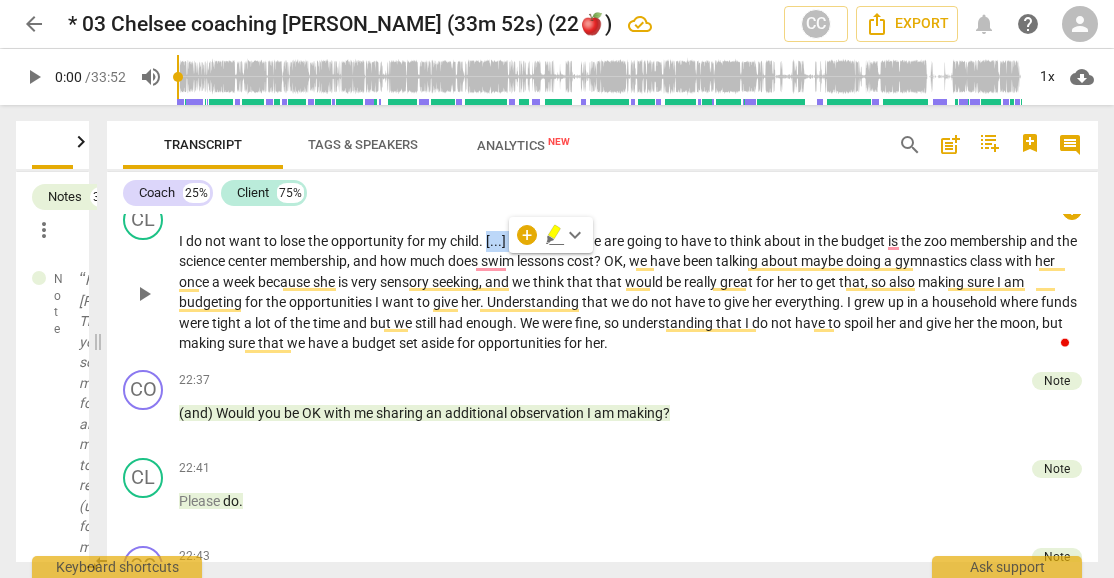 type 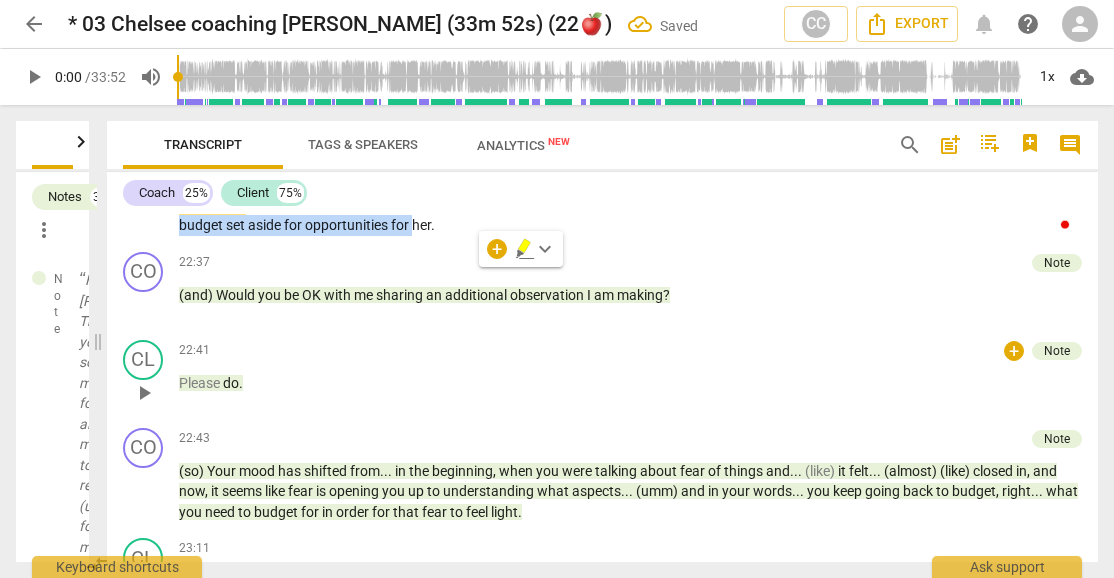 scroll, scrollTop: 4106, scrollLeft: 0, axis: vertical 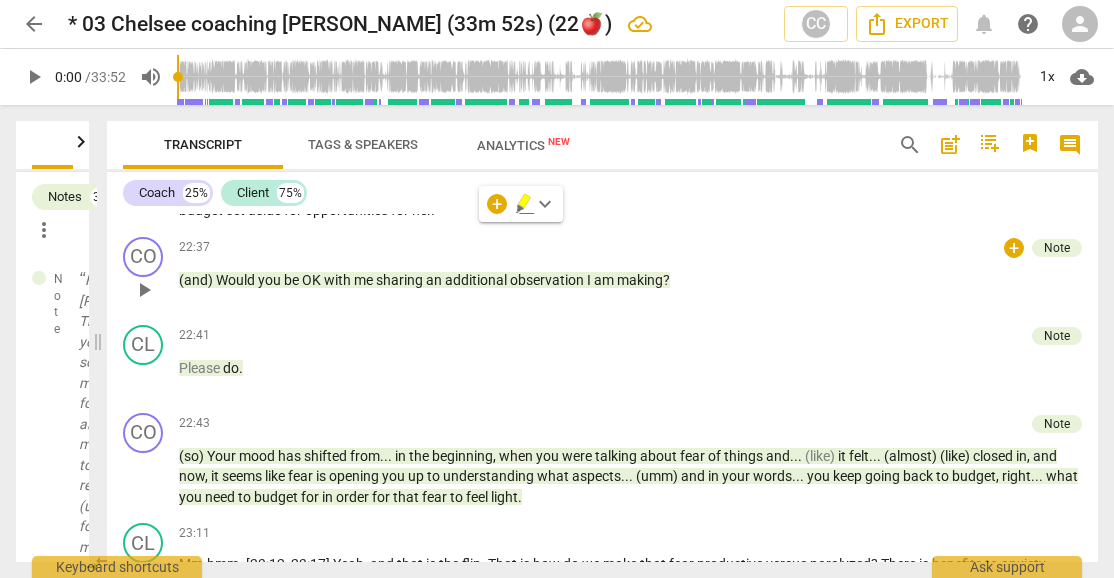 click on "(and)   Would   you   be   OK   with   me   sharing   an   additional   observation   I   am   making ?" at bounding box center (630, 280) 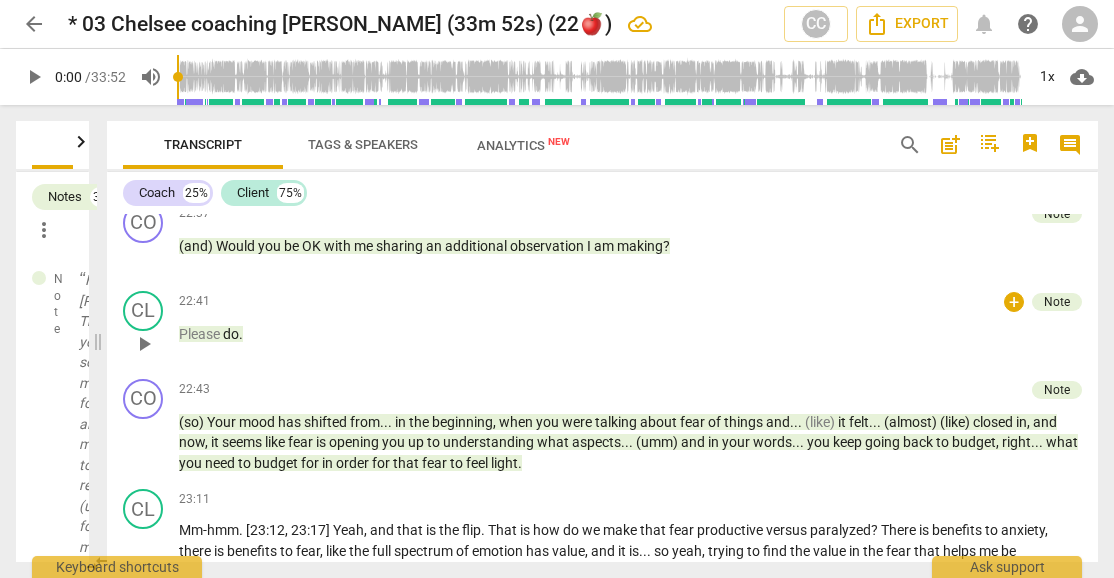 scroll, scrollTop: 4240, scrollLeft: 0, axis: vertical 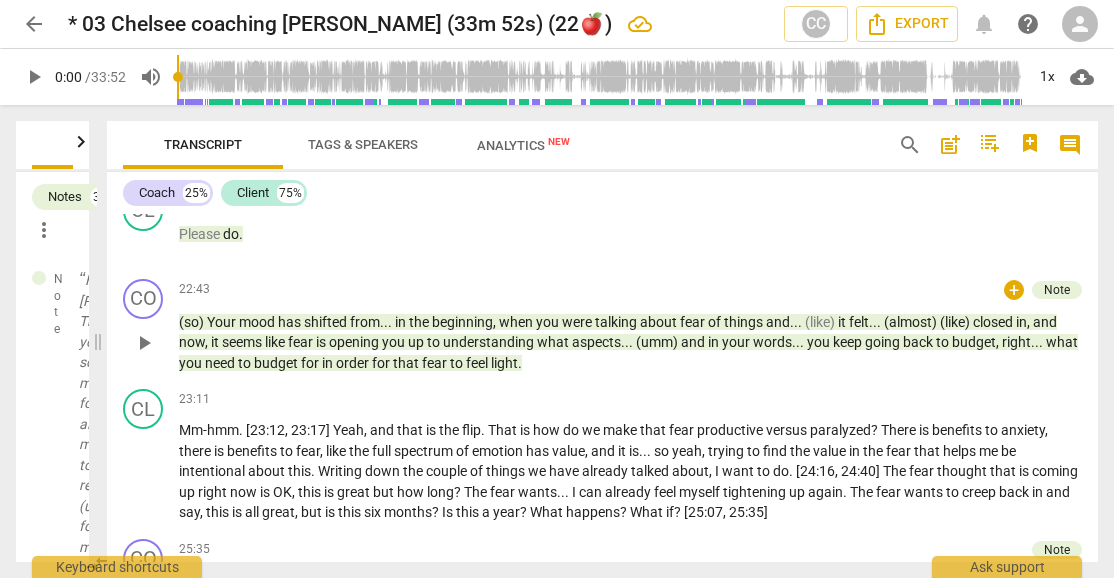 click on "CO play_arrow pause 22:43 + Note keyboard_arrow_right (so)   Your   mood   has   shifted   from . . .   in   the   beginning ,   when   you   were   talking   about   fear   of   things   and . . .   (like)   it   felt . . .   (almost)   (like)   closed   in ,   and   now ,   it   seems   like   fear   is   opening   you   up   to   understanding   what   aspects . . .   (umm)   and   in   your   words . . .   you   keep   going   back   to   budget ,   right . . .   what   you   need   to   budget   for   in   order   for   that   fear   to   feel   light . Note [PERSON_NAME] Coaching 07:11 [DATE]" at bounding box center (602, 326) 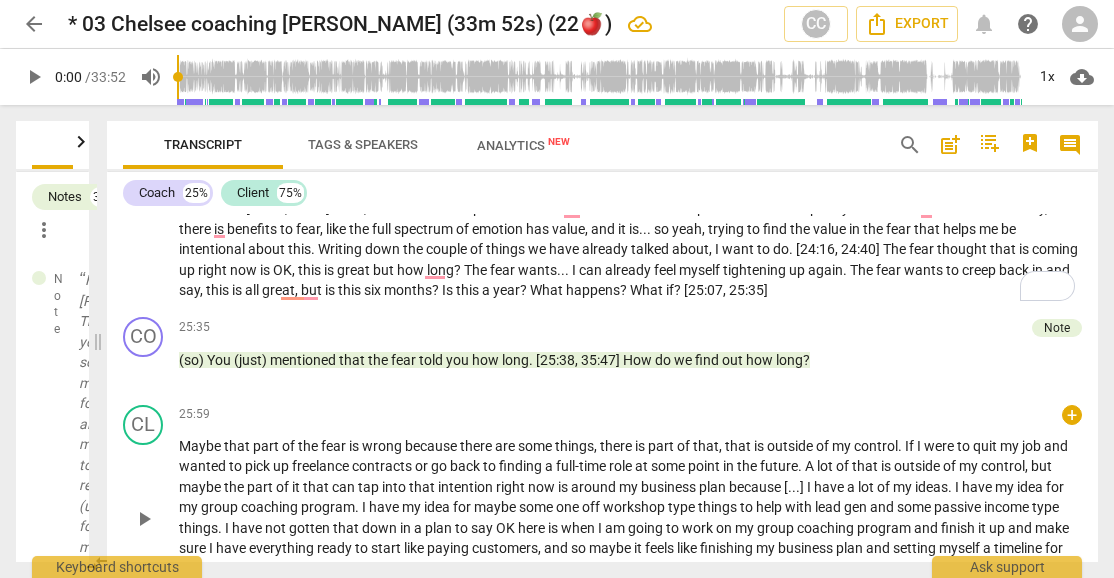 scroll, scrollTop: 4440, scrollLeft: 0, axis: vertical 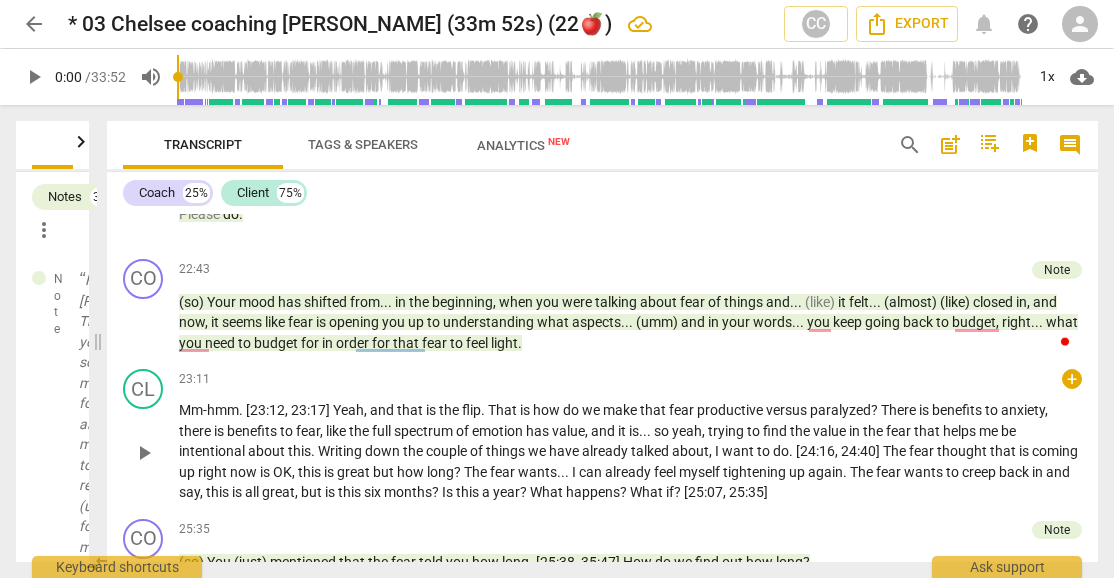 click on "Yeah" at bounding box center (348, 410) 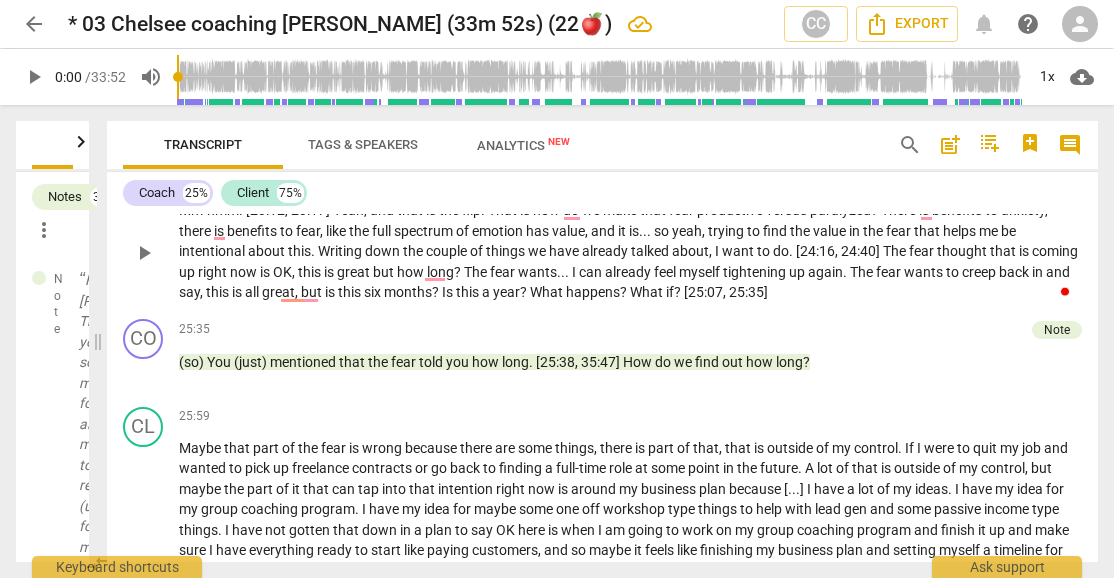 scroll, scrollTop: 4460, scrollLeft: 0, axis: vertical 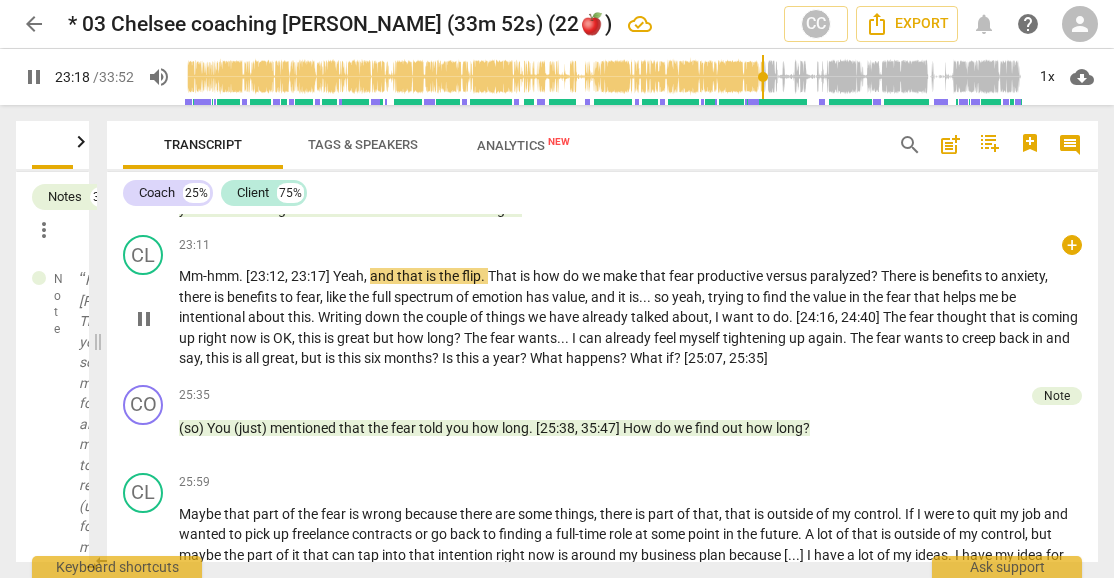 click on "pause" at bounding box center [144, 319] 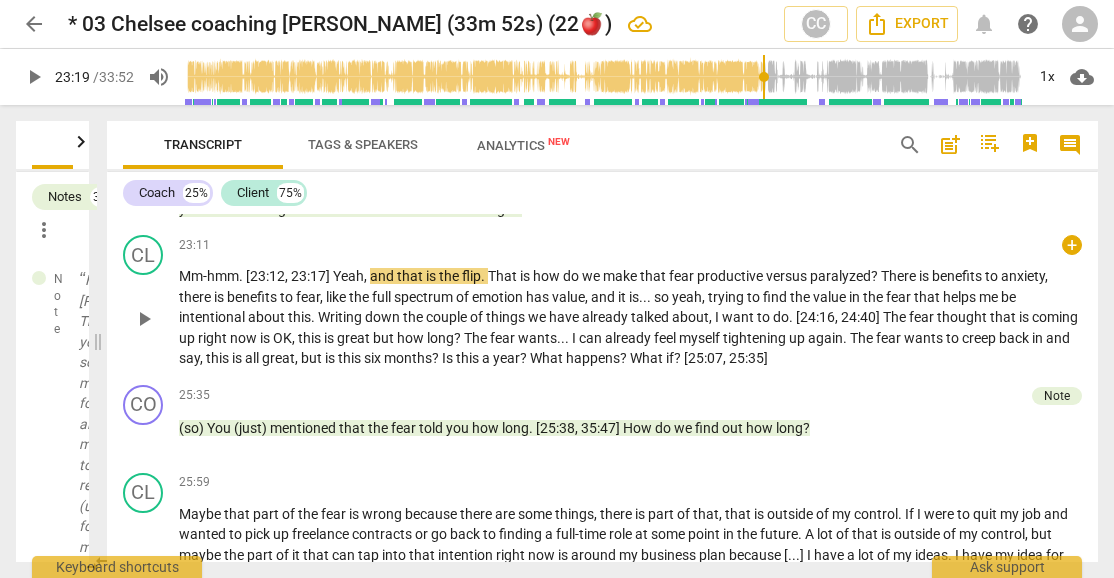 type on "1399" 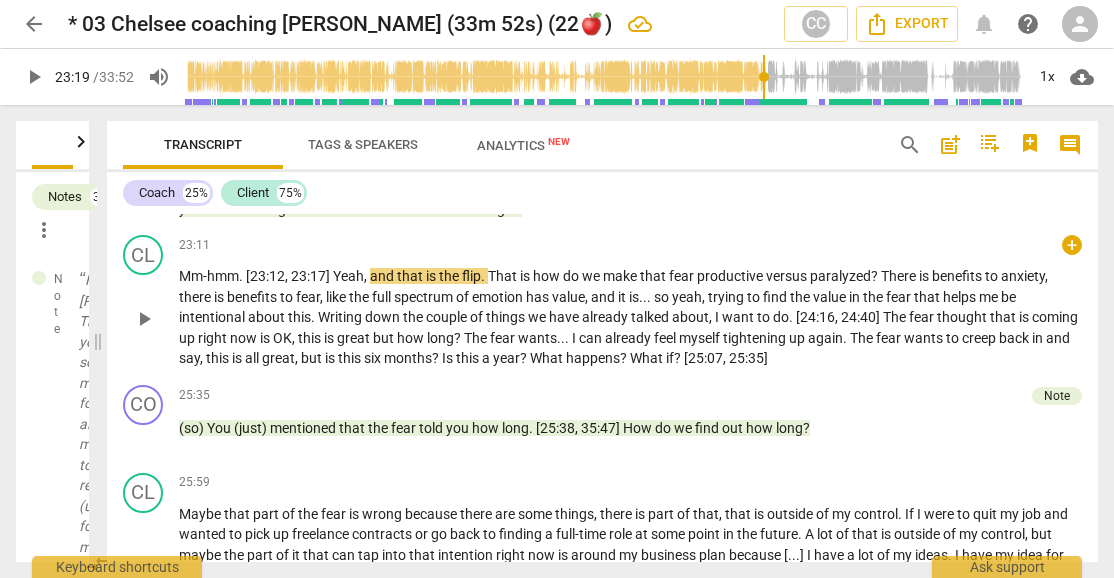 click on "Yeah" at bounding box center (348, 276) 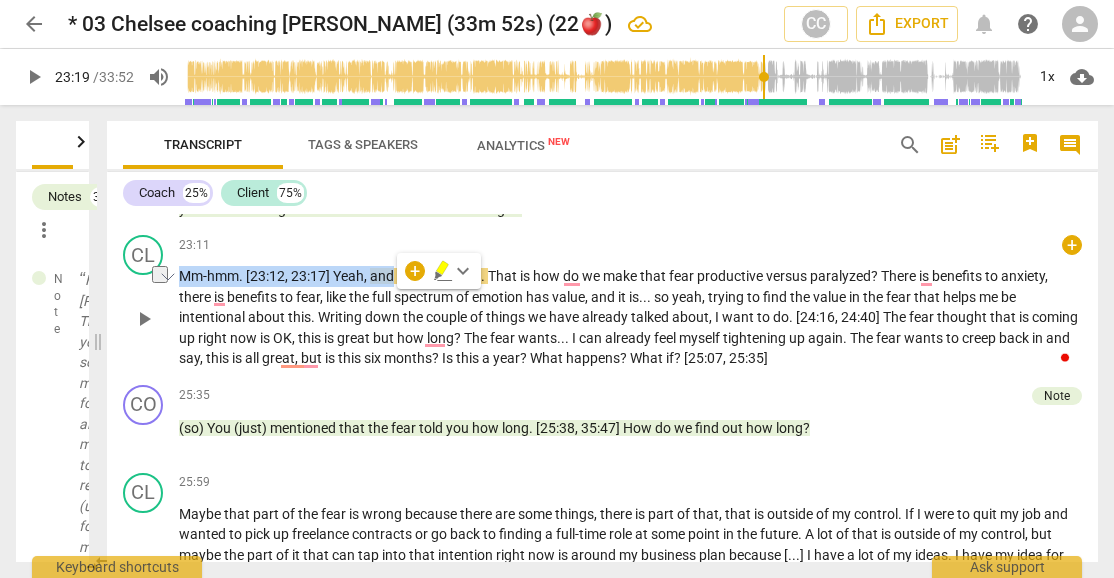 type 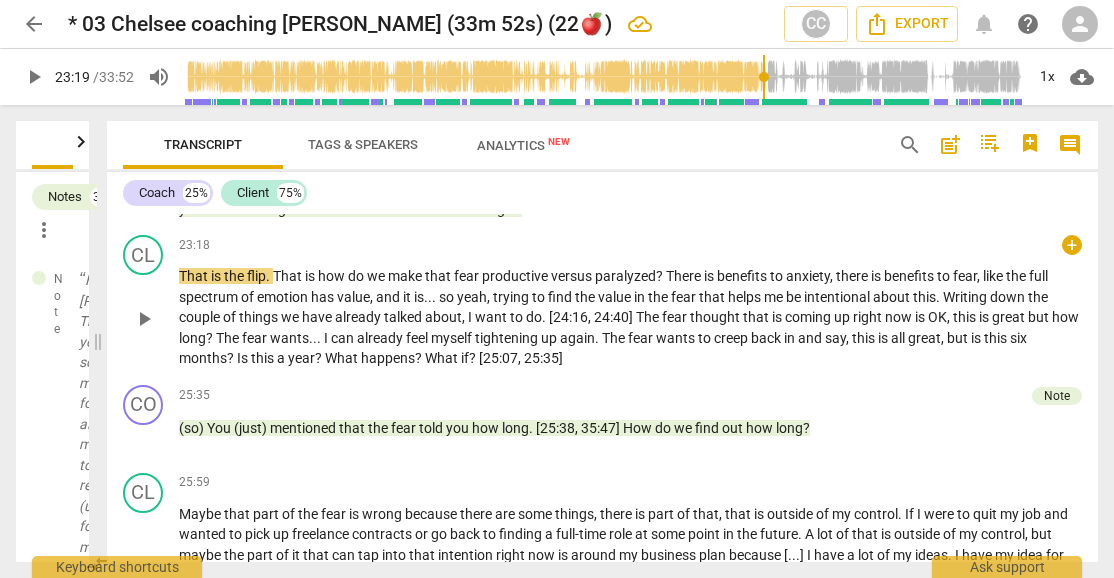click on "play_arrow" at bounding box center (144, 319) 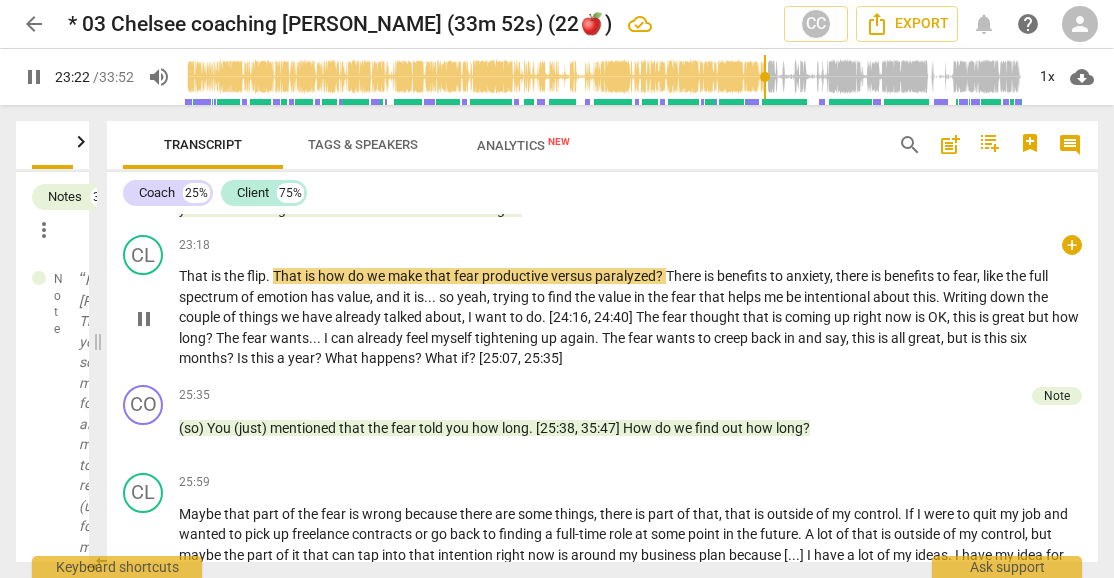 click on "how" at bounding box center [333, 276] 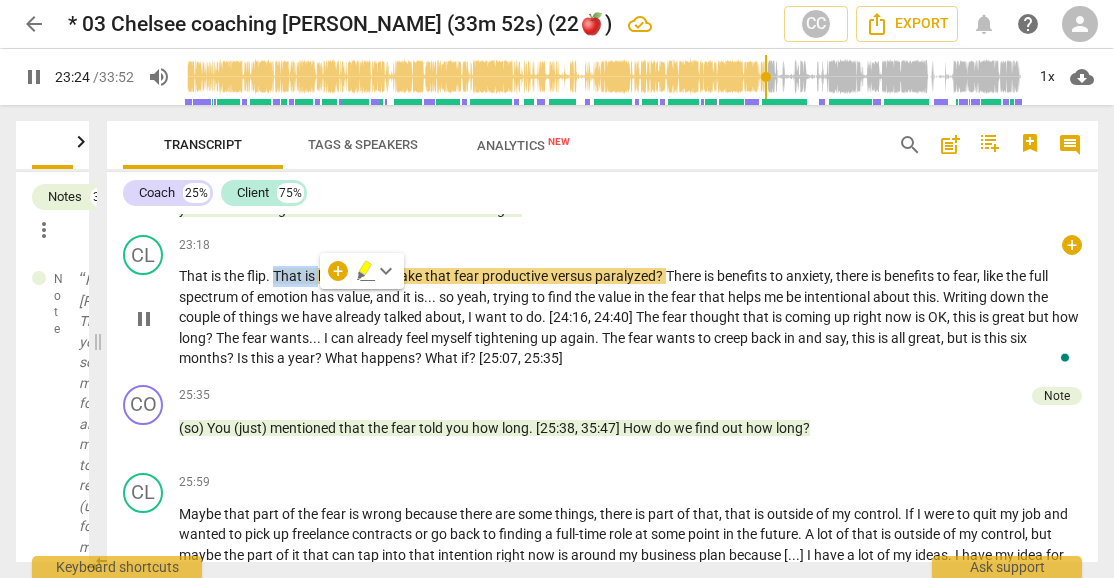 type on "1404" 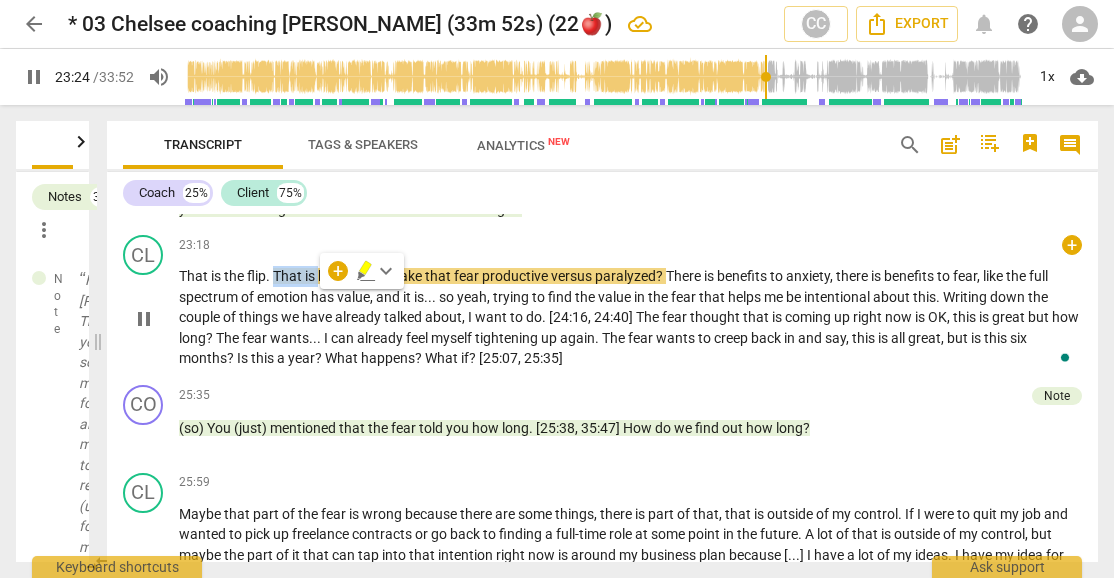 type 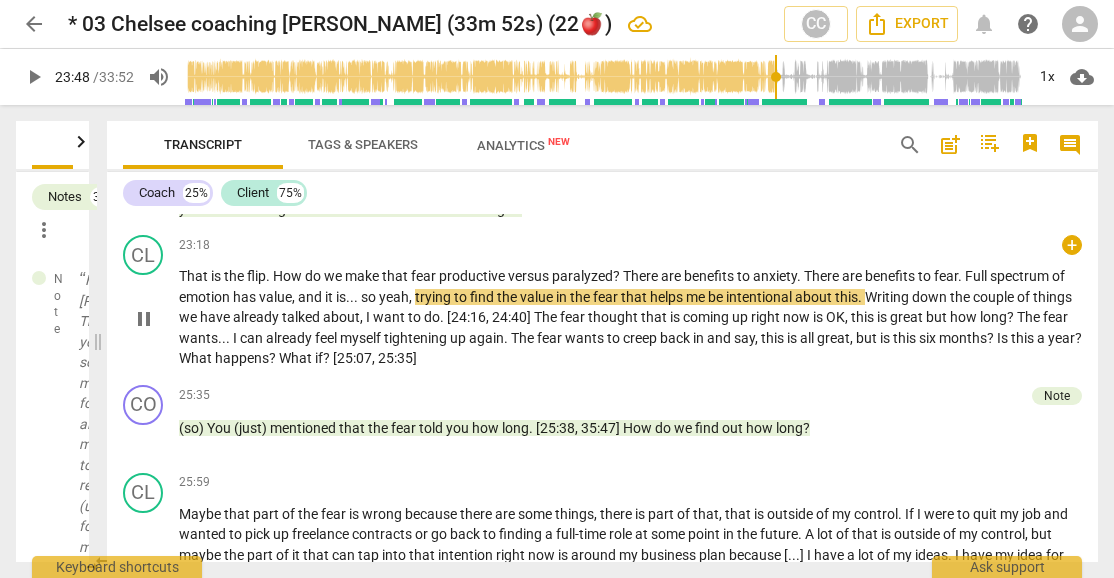 type on "1429" 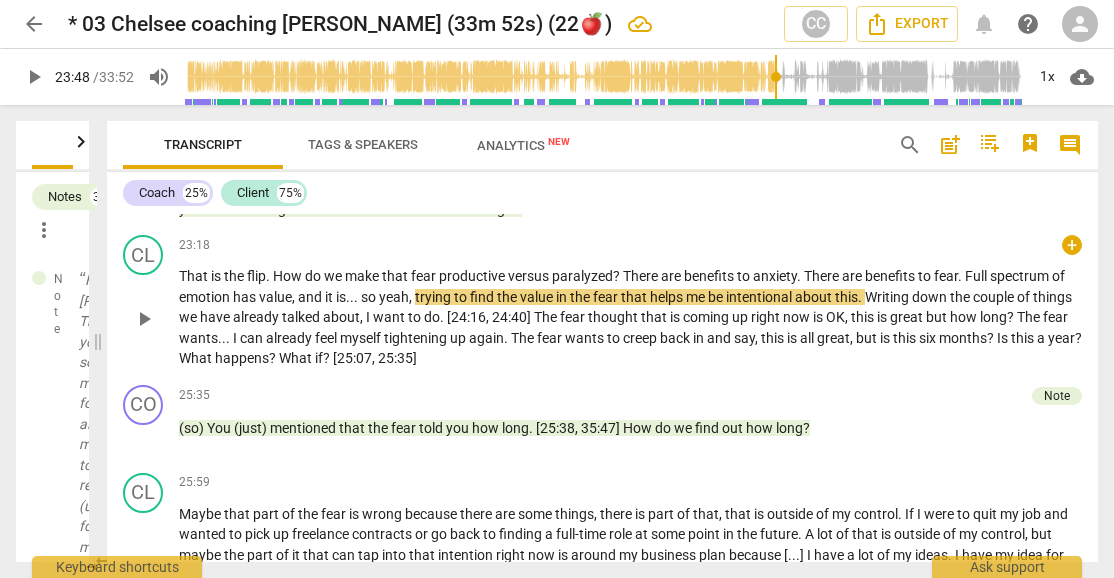 click on "That   is   the   flip .   How   do   we   make   that   fear   productive   versus   paralyzed ?   There   are   benefits   to   anxiety .   There   are   benefits   to   fear .   Full   spectrum   of   emotion   has   value ,   and   it   is . . .   so   yeah ,   trying   to   find   the   value   in   the   fear   that   helps   me   be   intentional   about   this .   Writing   down   the   couple   of   things   we   have   already   talked   about ,   I   want   to   do .   [24:16 ,   24:40]   The   fear   thought   that   is   coming   up   right   now   is   OK ,   this   is   great   but   how   long ?   The   fear   wants . . .   I   can   already   feel   myself   tightening   up   again .   The   fear   wants   to   creep   back   in   and   say ,   this   is   all   great ,   but   is   this   six   months ?   Is   this   a   year ?   What   happens ?   What   if ?   [25:07 ,   25:35]" at bounding box center [630, 317] 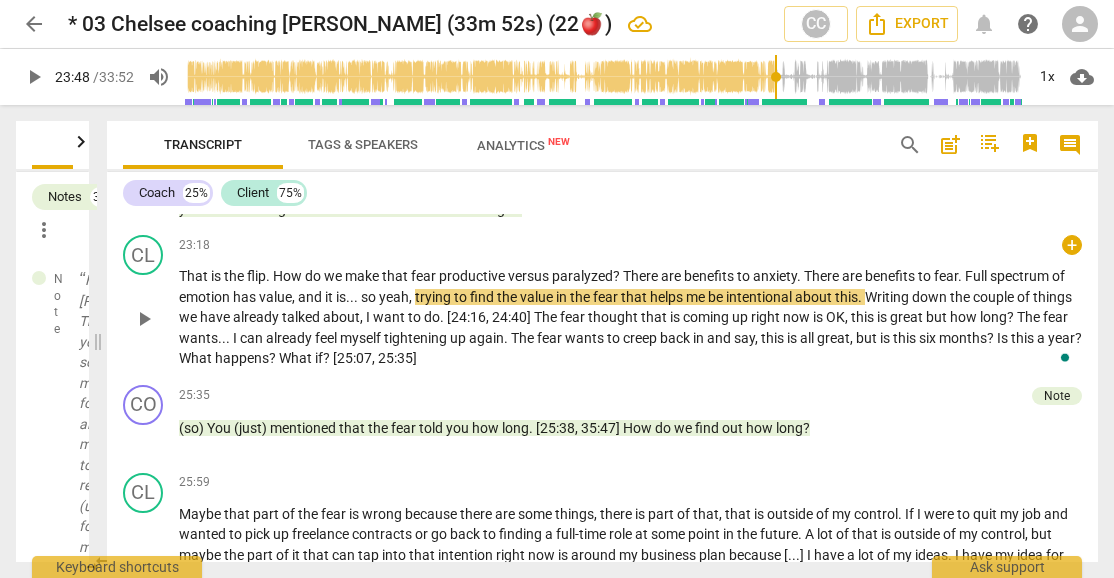 type 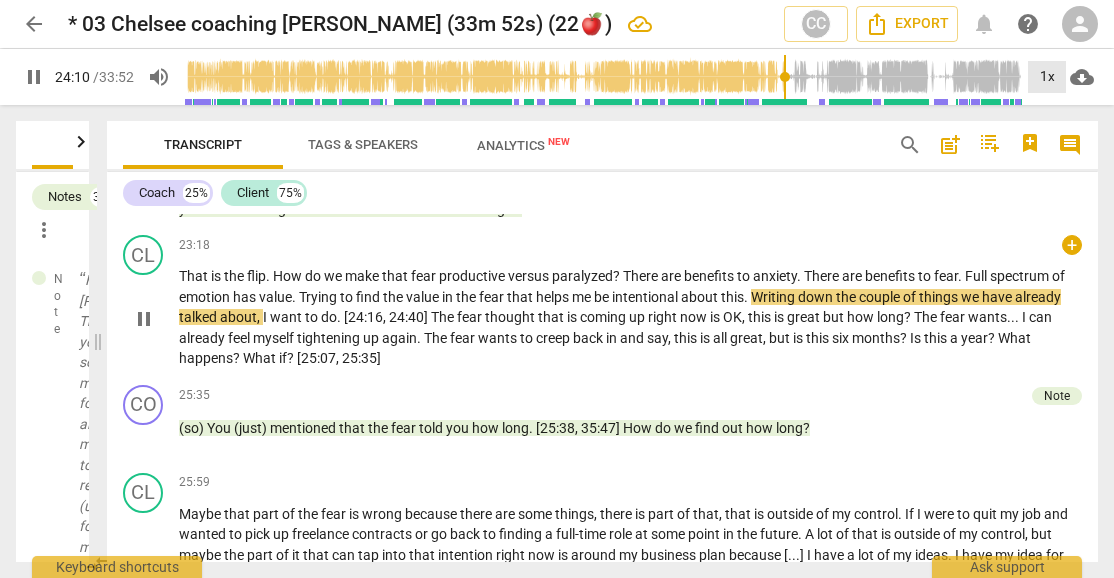 click on "1x" at bounding box center (1047, 77) 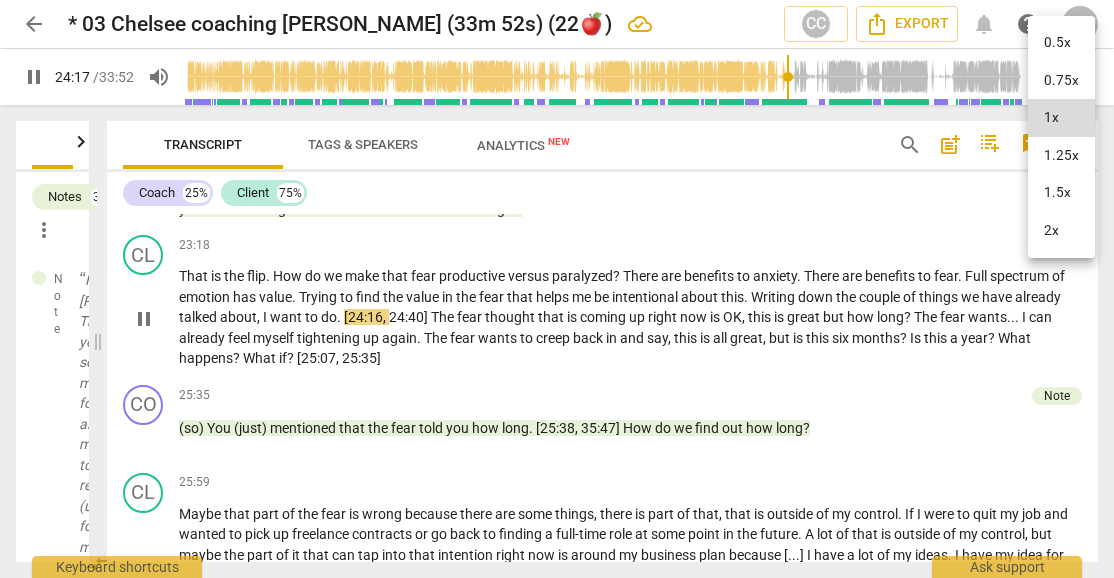 click at bounding box center (557, 289) 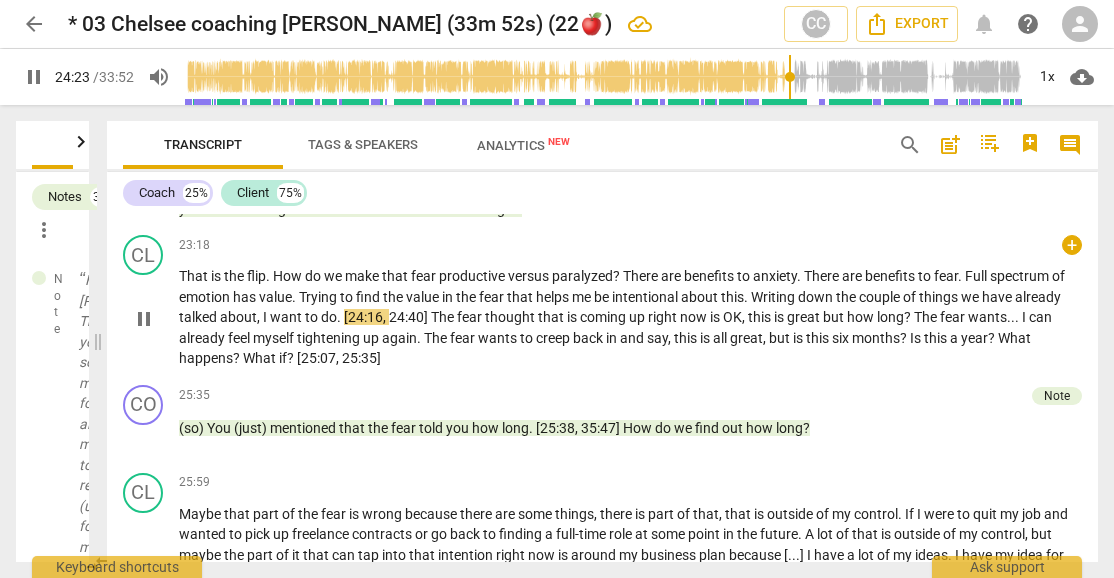 click on "pause" at bounding box center [144, 319] 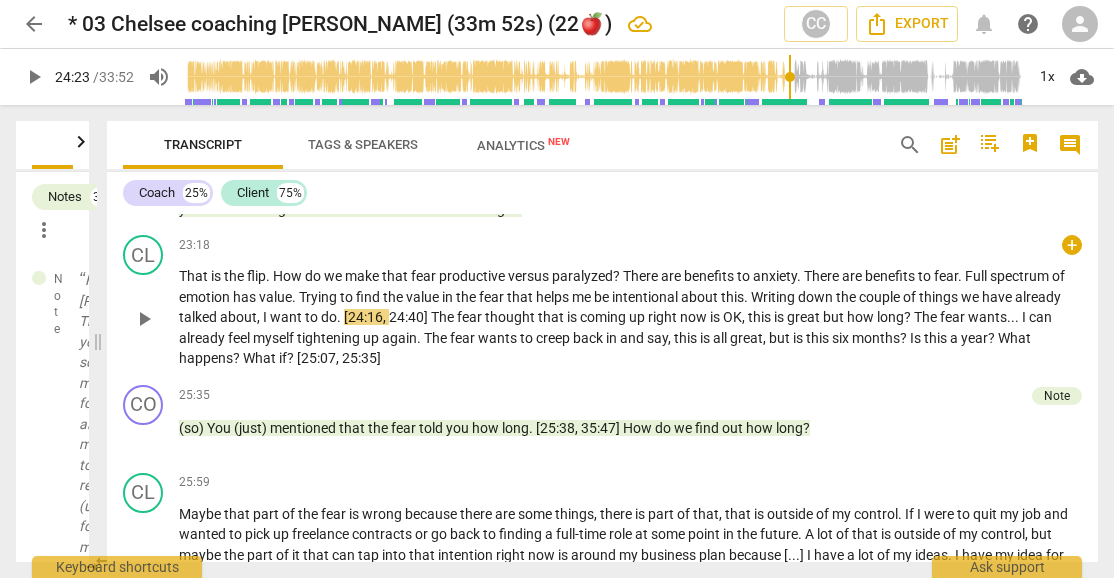 type on "1464" 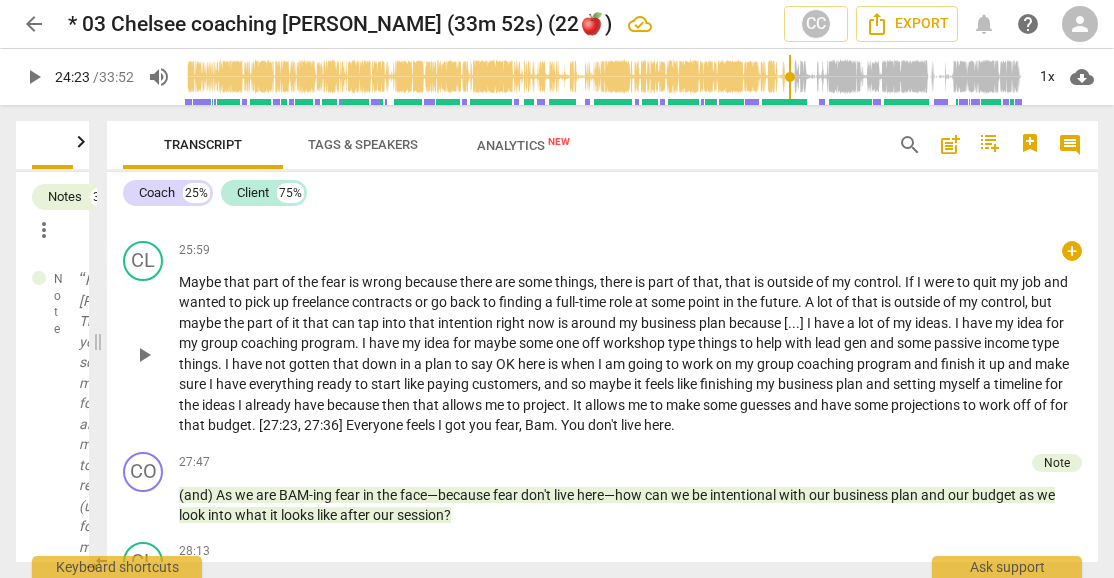 scroll, scrollTop: 4660, scrollLeft: 0, axis: vertical 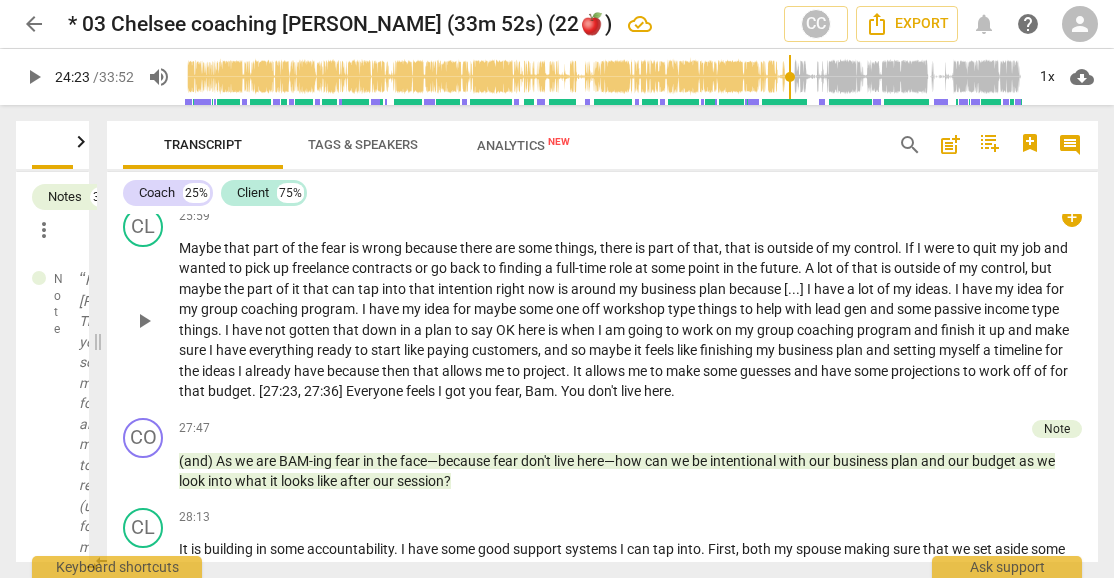 click on "Maybe" at bounding box center [201, 248] 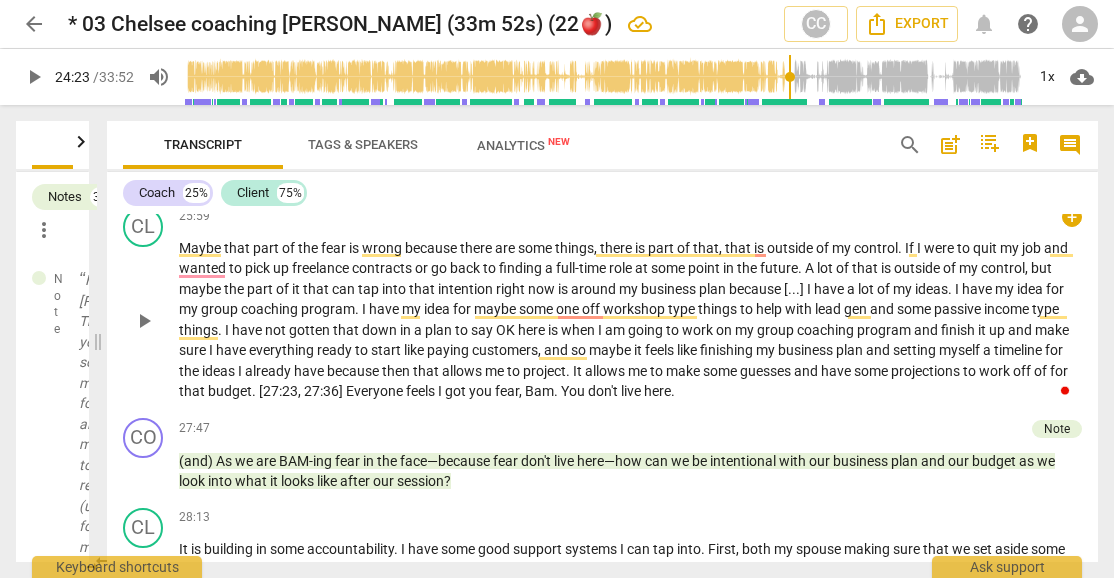 type 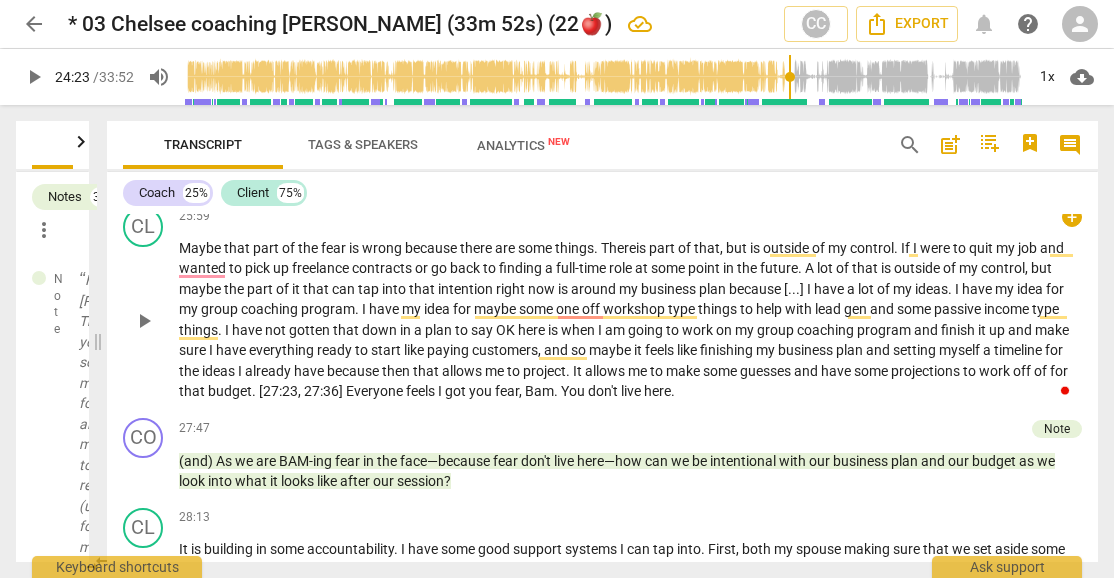 click on "control" at bounding box center [872, 248] 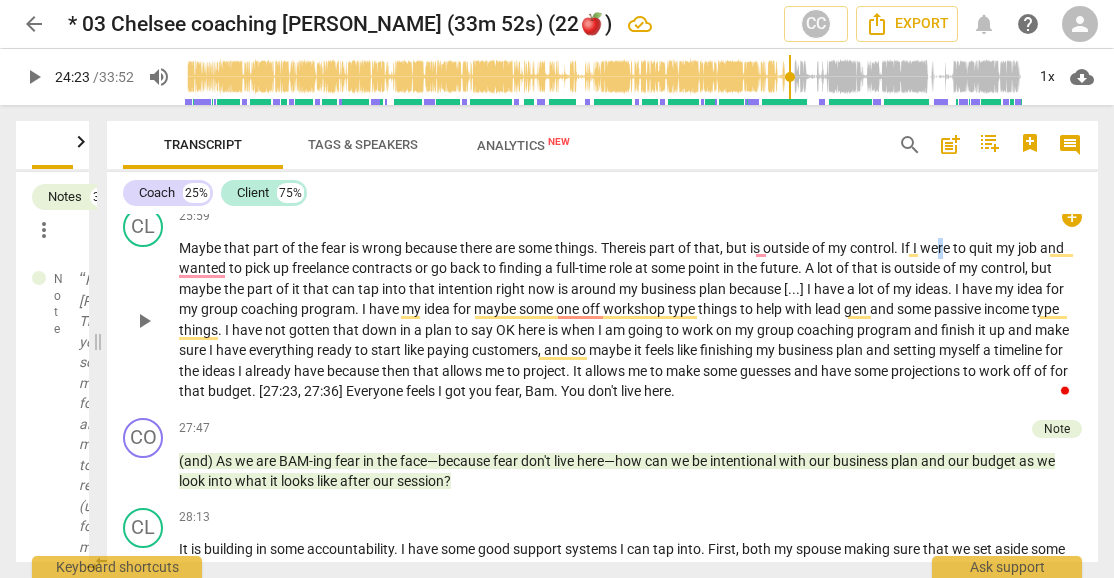 click on "were" at bounding box center (936, 248) 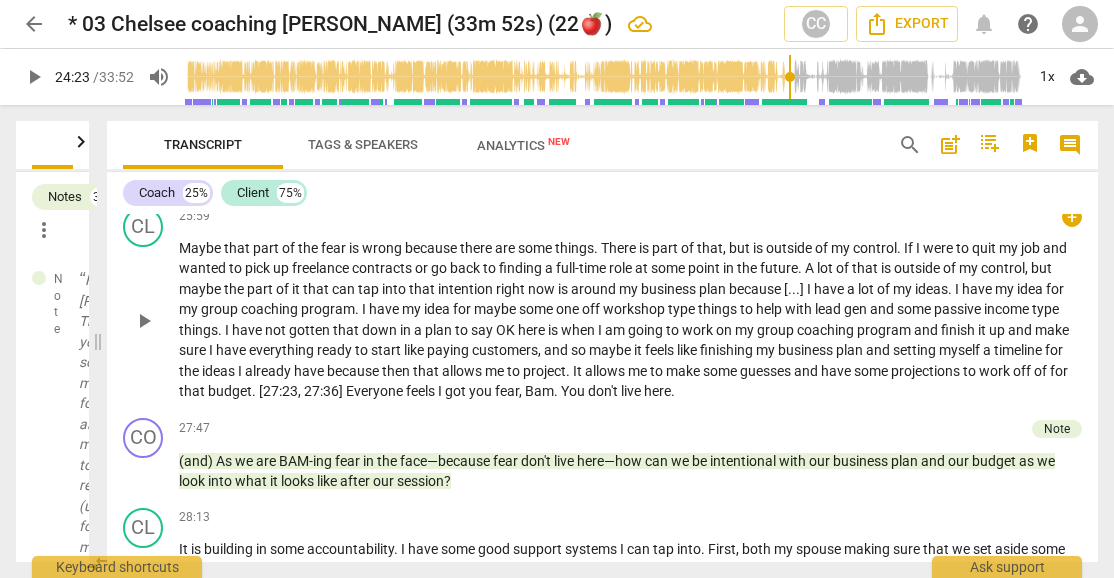 click on "is" at bounding box center [759, 248] 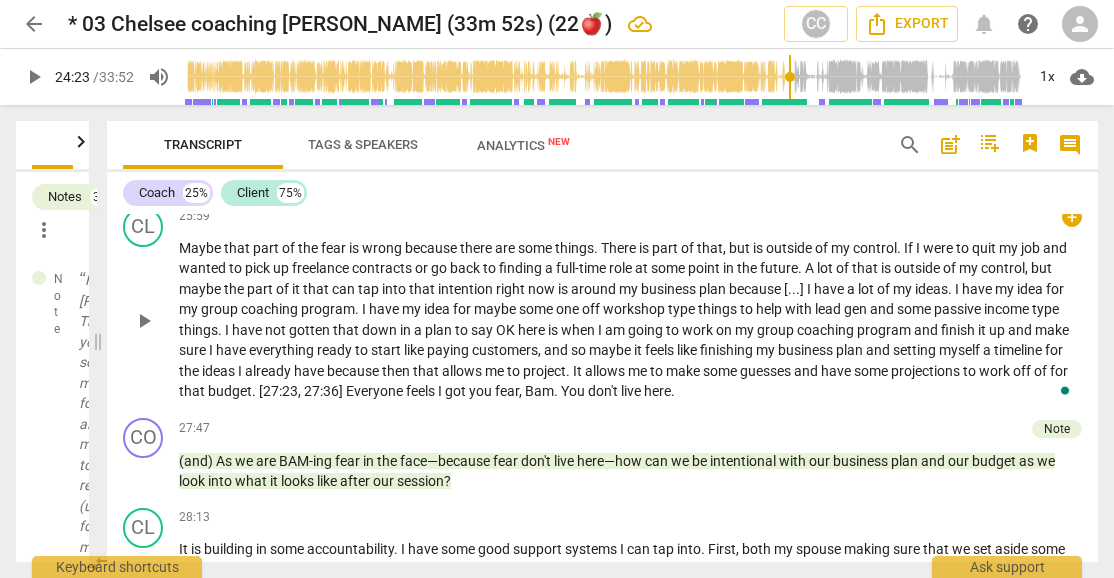 type 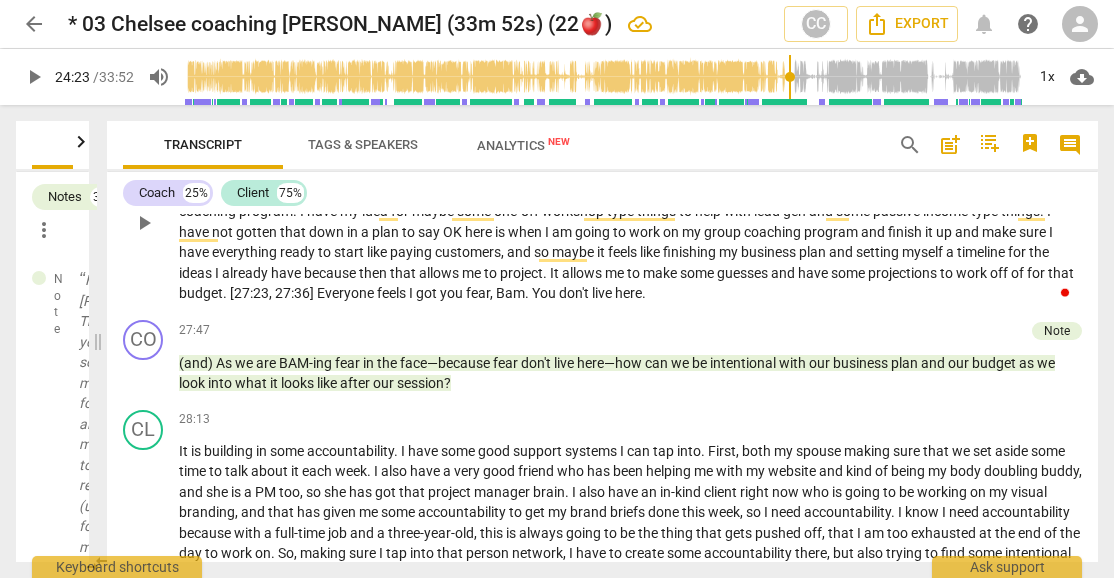scroll, scrollTop: 4727, scrollLeft: 0, axis: vertical 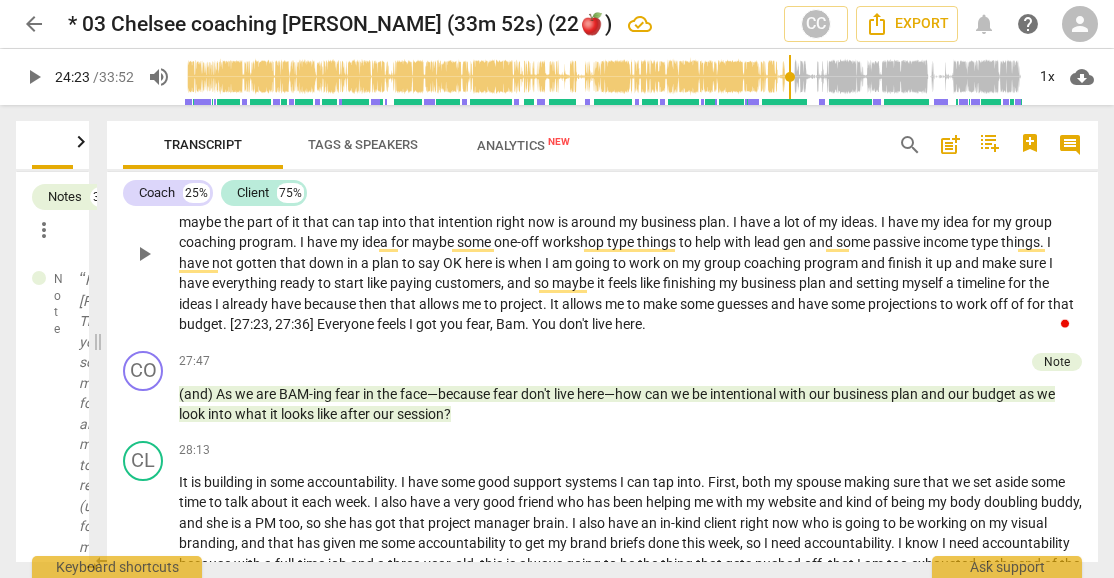 click on "when" at bounding box center [526, 263] 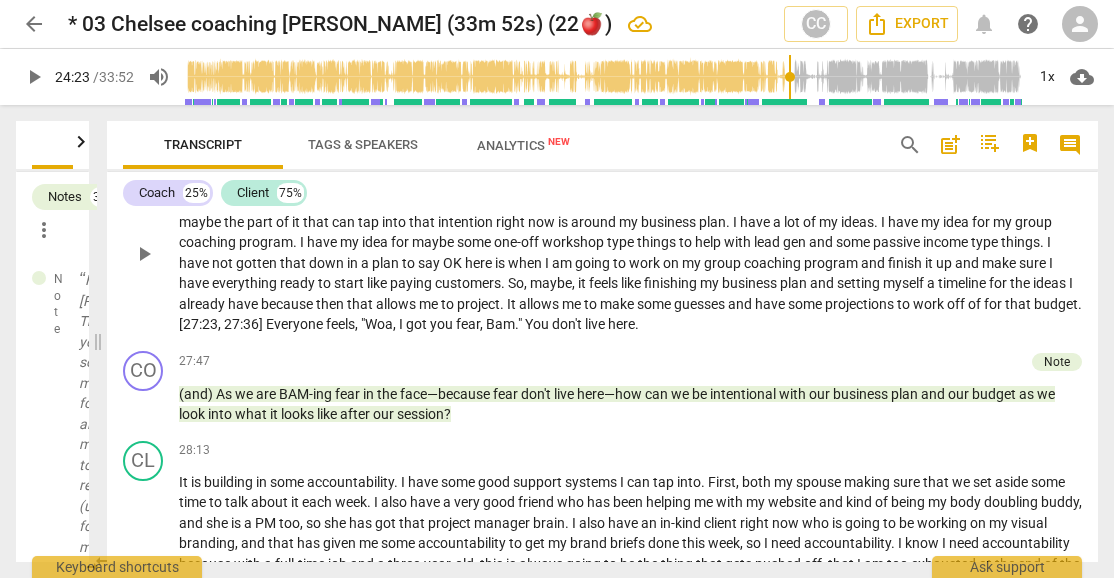 click on """ at bounding box center [521, 324] 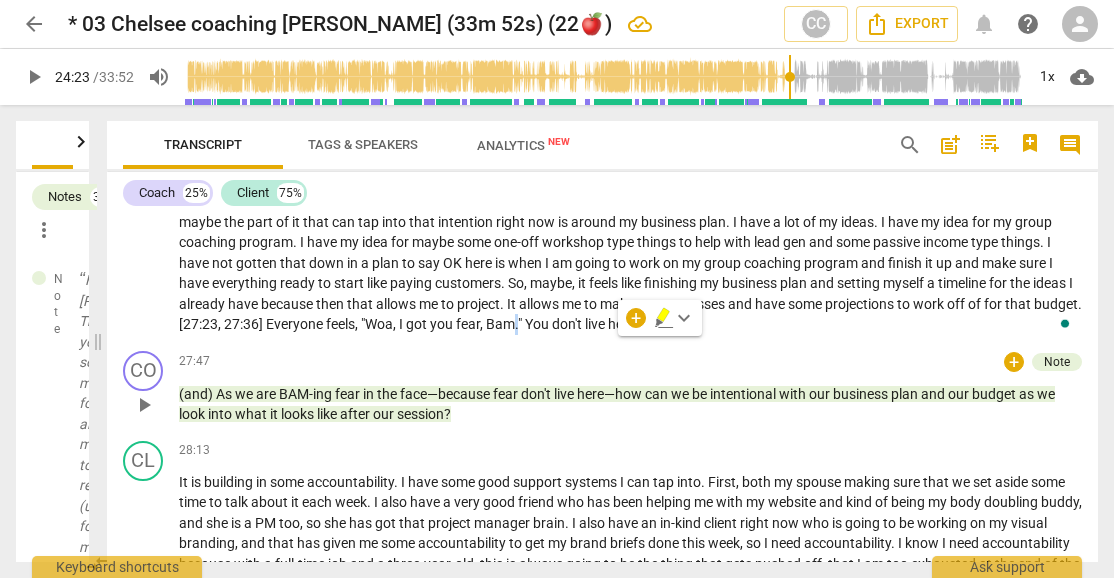 type 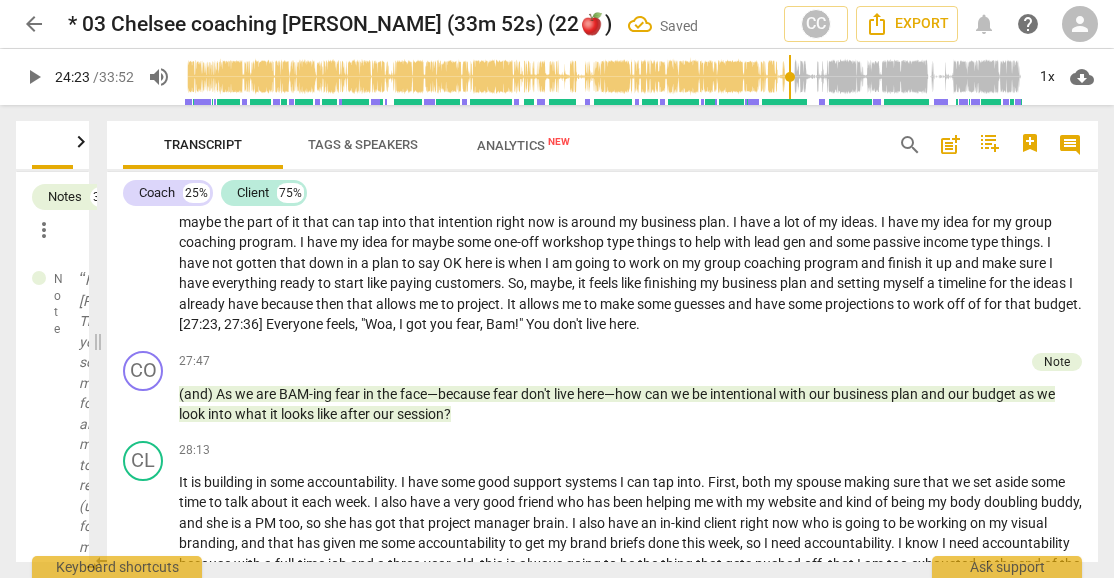 click on "Maybe   that   part   of   the   fear   is   wrong   because   there   are   some   things .   There   is   part   of   that ,   but   it   is   outside   of   my   control .   If   I   were   to   quit   my   job   and   wanted   to   pick   up   freelance   contracts   or   go   back   to   finding   a   full-time   role   at   some   point   in   the   future .   A   lot   of   that   is   outside   of   my   control ,   but   maybe   the   part   of   it   that   can   tap   into   that   intention   right   now   is   around   my   business   plan .   I   have   a   lot   of   my   ideas .   I   have   my   idea   for   my   group   coaching   program .   I   have   my   idea   for   maybe   some   one-off   workshop   type   things   to   help   with   lead   gen   and   some   passive   income   type   things .   I   have   not   gotten   that   down   in   a   plan   to   say   OK   here   is   when   I   am   going   to   work   on   my   group   coaching   program   and   finish   it   up   and" at bounding box center (630, 253) 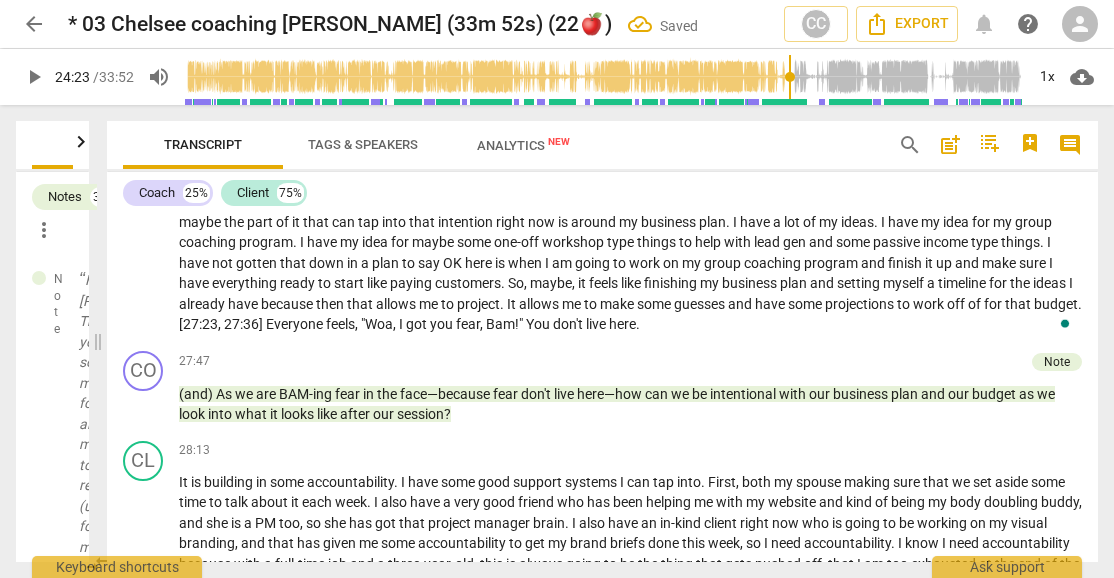 click on "Maybe   that   part   of   the   fear   is   wrong   because   there   are   some   things .   There   is   part   of   that ,   but   it   is   outside   of   my   control .   If   I   were   to   quit   my   job   and   wanted   to   pick   up   freelance   contracts   or   go   back   to   finding   a   full-time   role   at   some   point   in   the   future .   A   lot   of   that   is   outside   of   my   control ,   but   maybe   the   part   of   it   that   can   tap   into   that   intention   right   now   is   around   my   business   plan .   I   have   a   lot   of   my   ideas .   I   have   my   idea   for   my   group   coaching   program .   I   have   my   idea   for   maybe   some   one-off   workshop   type   things   to   help   with   lead   gen   and   some   passive   income   type   things .   I   have   not   gotten   that   down   in   a   plan   to   say   OK   here   is   when   I   am   going   to   work   on   my   group   coaching   program   and   finish   it   up   and" at bounding box center (630, 253) 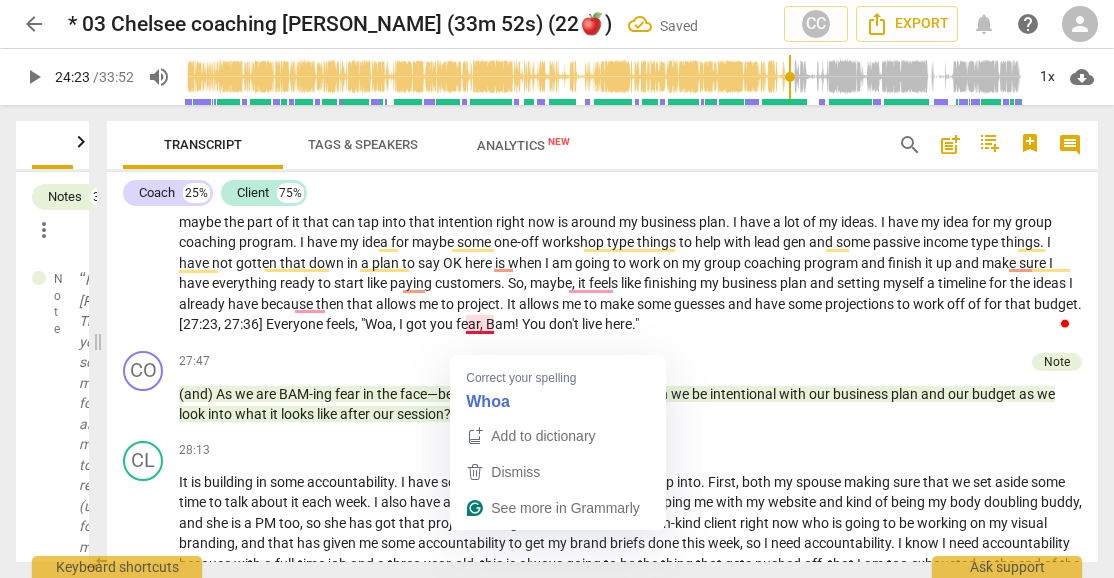 click on ""Woa" at bounding box center (377, 324) 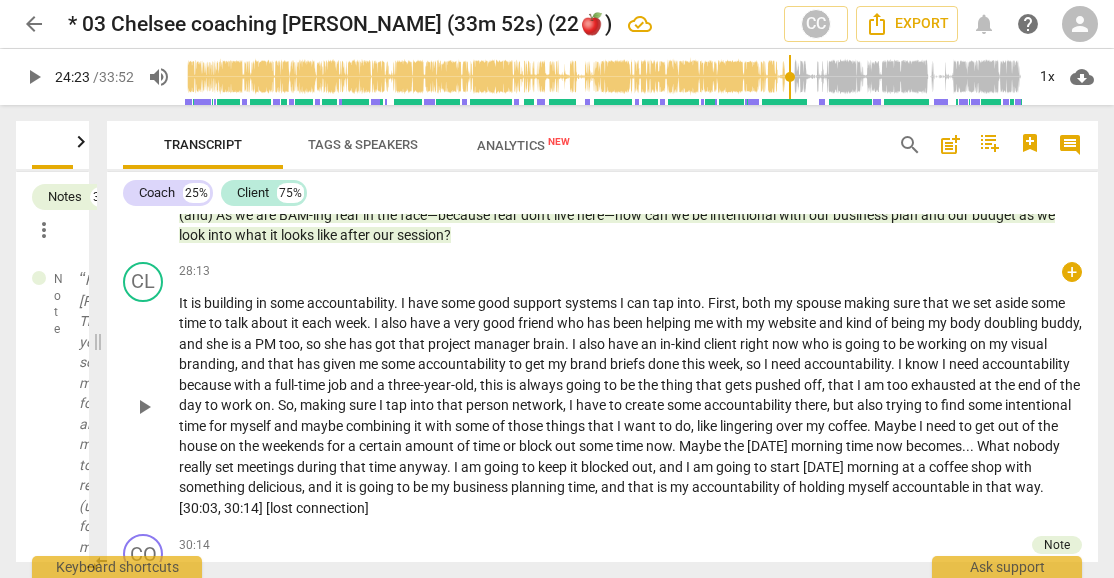 scroll, scrollTop: 4927, scrollLeft: 0, axis: vertical 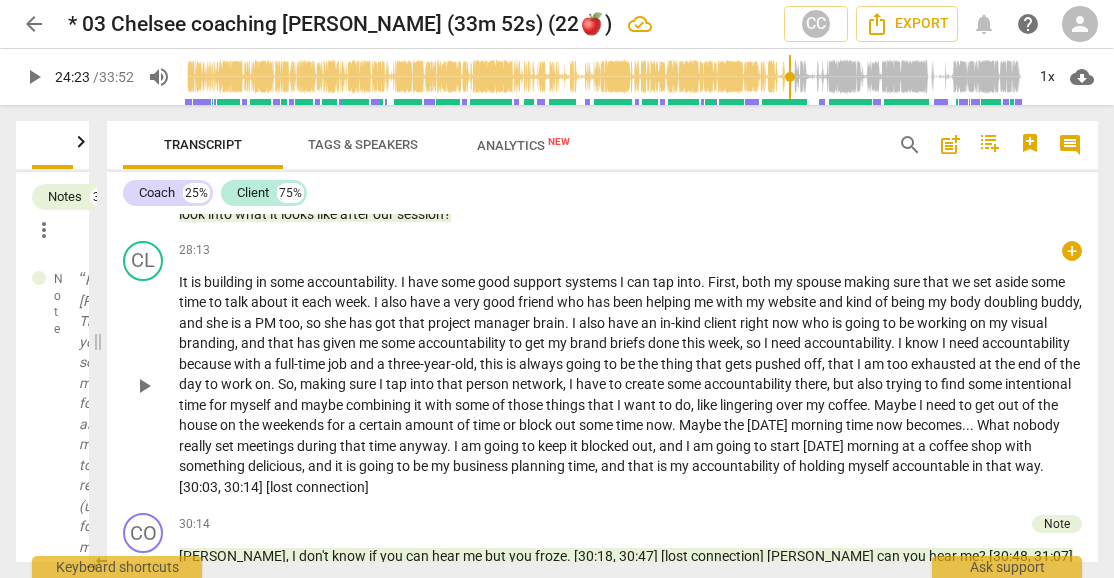 click on "CL play_arrow pause 28:13 + keyboard_arrow_right It   is   building   in   some   accountability .   I   have   some   good   support   systems   I   can   tap   into .   First ,   both   my   spouse   making   sure   that   we   set   aside   some   time   to   talk   about   it   each   week .   I   also   have   a   very   good   friend   who   has   been   helping   me   with   my   website   and   kind   of   being   my   body   doubling   buddy ,   and   she   is   a   PM   too ,   so   she   has   got   that   project   manager   brain .   I   also   have   an   in-kind   client   right   now   who   is   going   to   be   working   on   my   visual   branding ,   and   that   has   given   me   some   accountability   to   get   my   brand   briefs   done   this   week ,   so   I   need   accountability .   I   know   I   need   accountability   because   with   a   full-time   job   and   a   three-year-old ,   this   is   always   going   to   be   the   thing   that   gets   pushed   off ,   that" at bounding box center (602, 369) 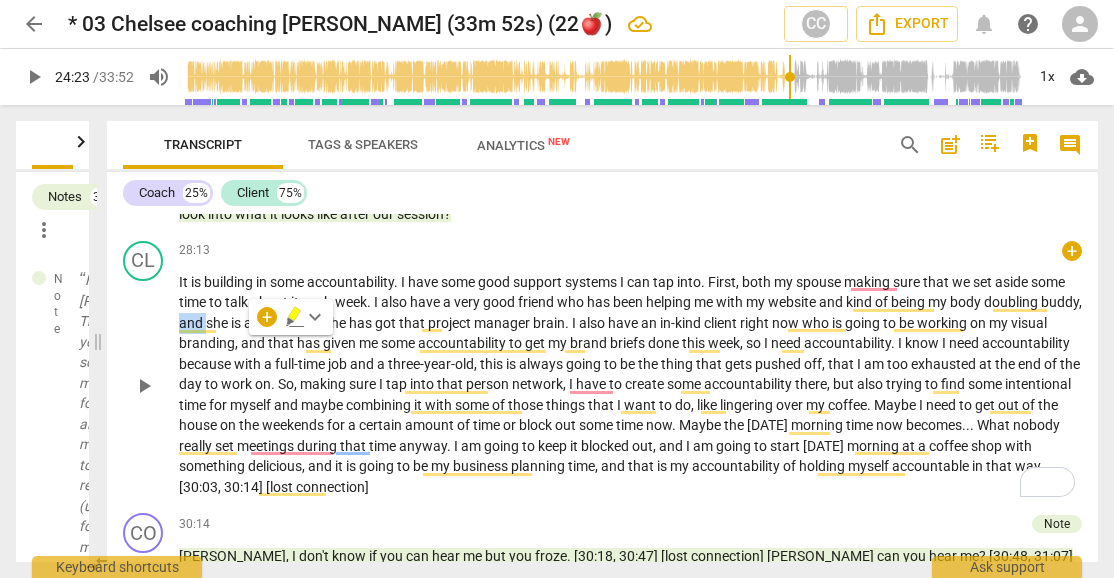 type 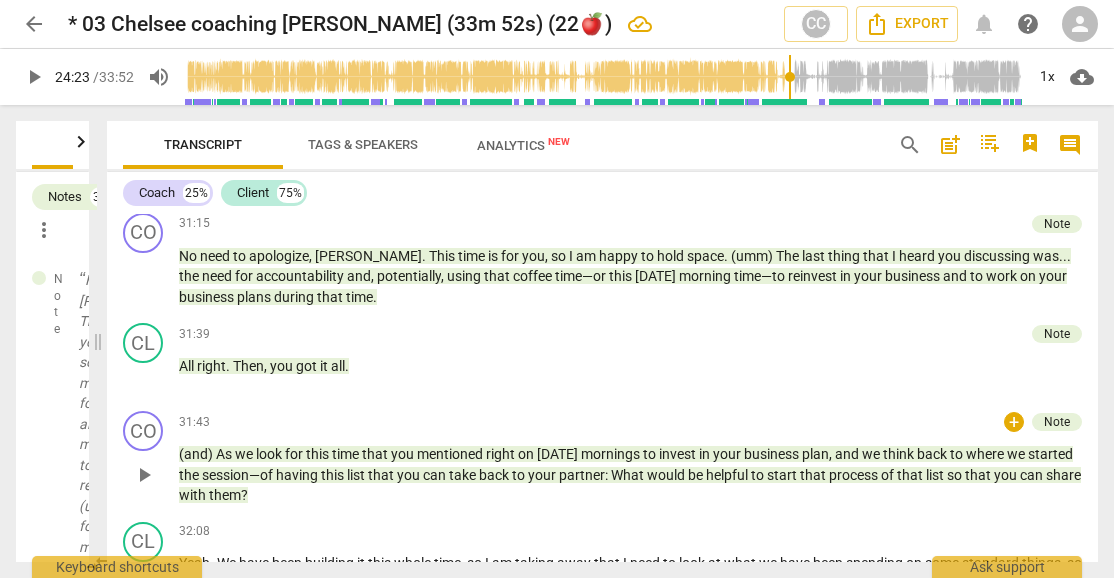 scroll, scrollTop: 5394, scrollLeft: 0, axis: vertical 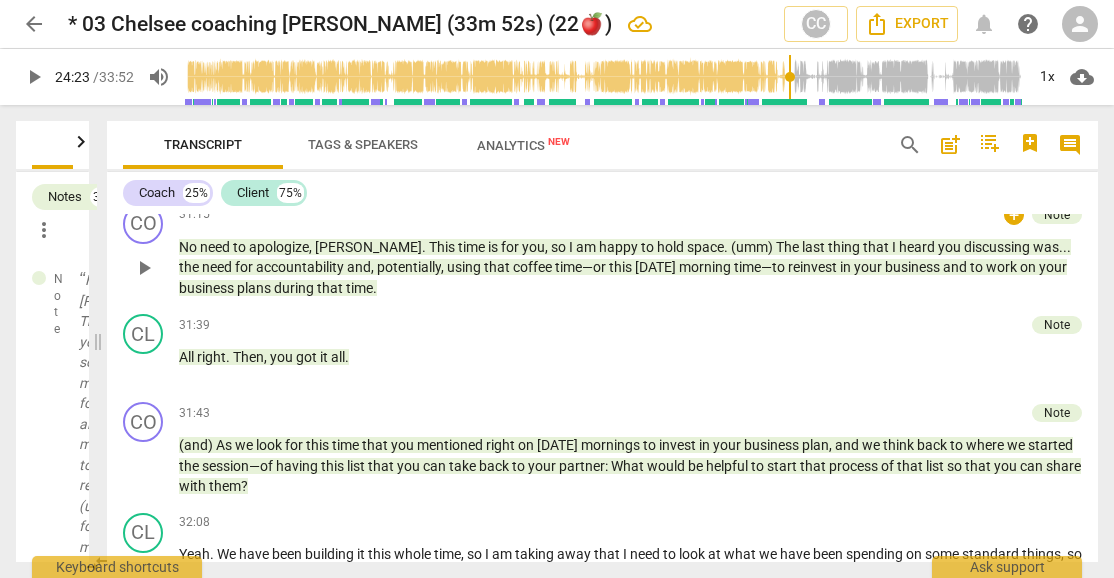 click on "No   need   to   apologize ,   Amy .   This   time   is   for   you ,   so   I   am   happy   to   hold   space .   (umm)   The   last   thing   that   I   heard   you   discussing   was . . .   the   need   for   accountability   and ,   potentially ,   using   that   coffee   time—or   this   Friday   morning   time—to   reinvest   in   your   business   and   to   work   on   your   business   plans   during   that   time ." at bounding box center (630, 268) 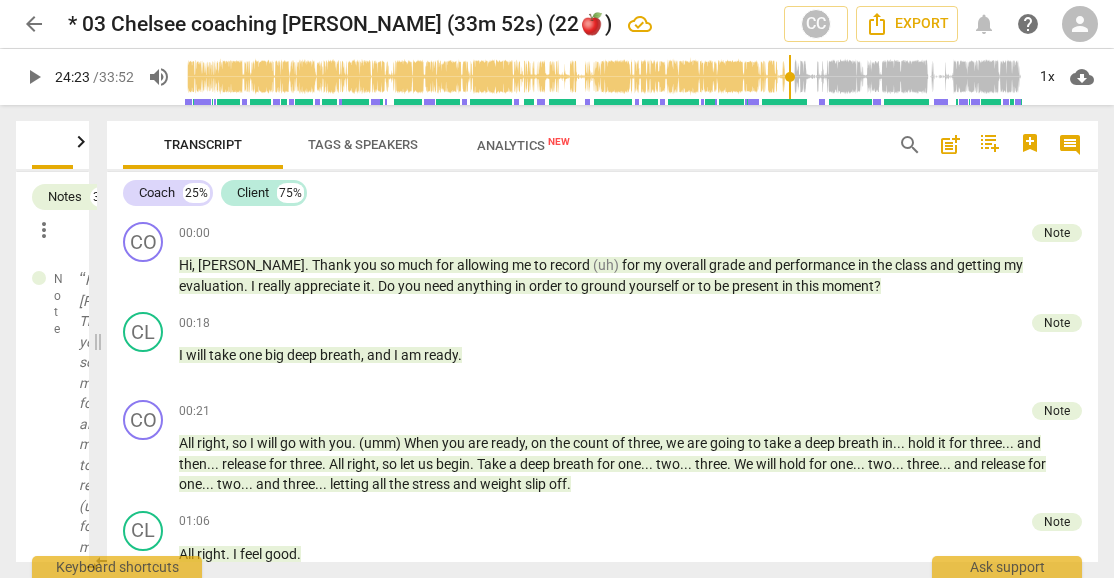 scroll, scrollTop: 0, scrollLeft: 0, axis: both 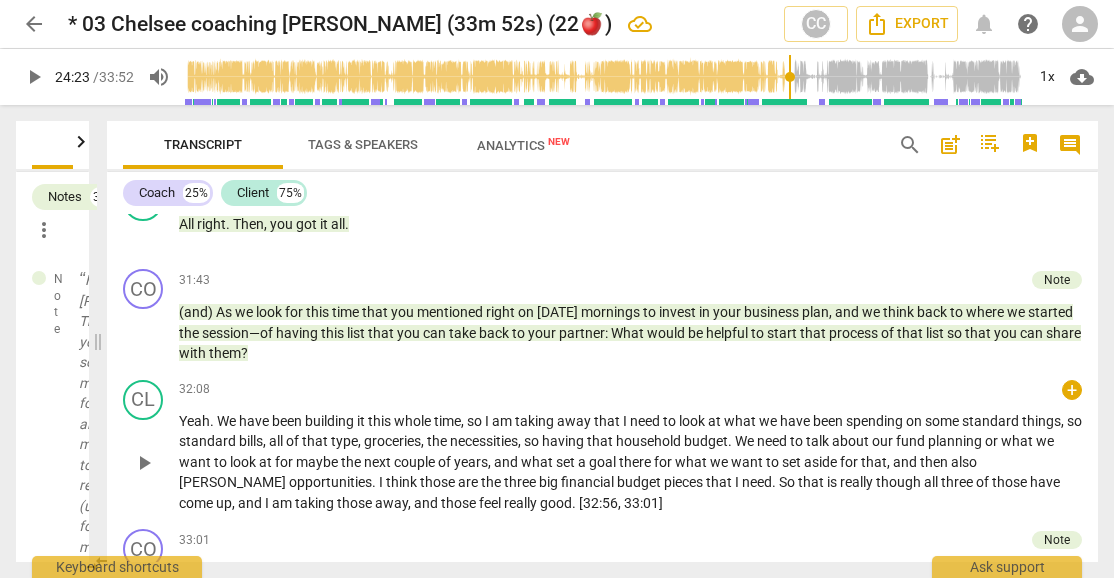 click on "Yeah" at bounding box center [194, 421] 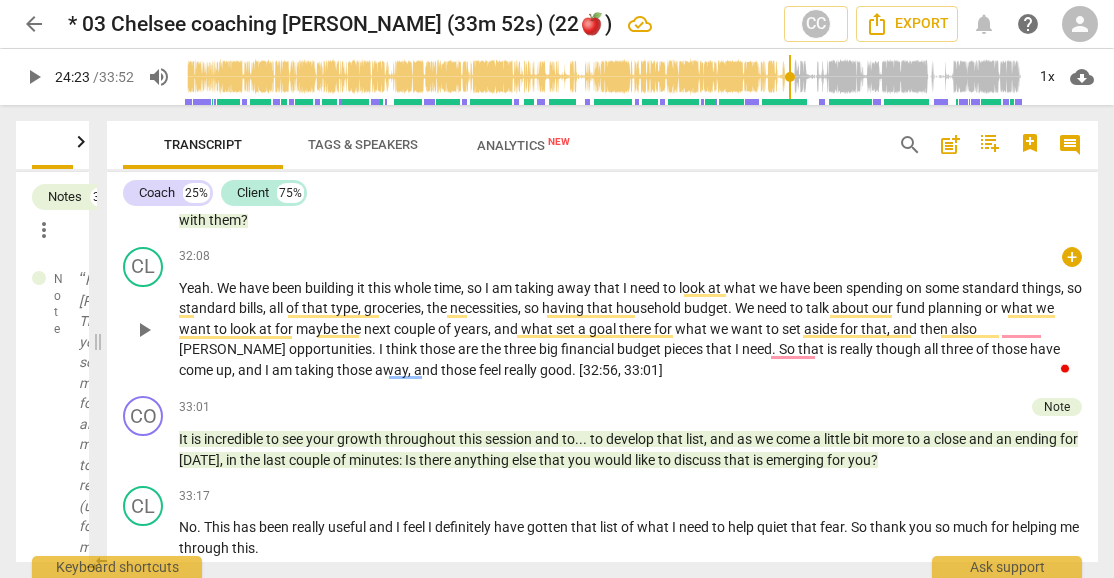 scroll, scrollTop: 5727, scrollLeft: 0, axis: vertical 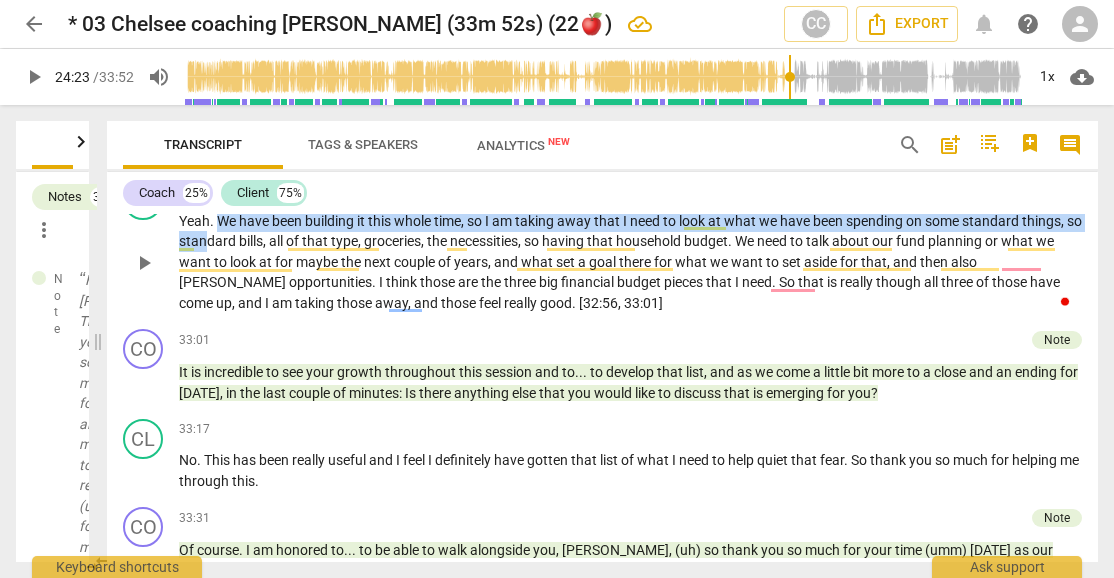 click on "Yeah .   We   have   been   building   it   this   whole   time ,   so   I   am   taking   away   that   I   need   to   look   at   what   we   have   been   spending   on   some   standard   things ,   so   standard   bills ,   all   of   that   type ,   groceries ,   the   necessities ,   so   having   that   household   budget .   We   need   to   talk   about   our   fund   planning   or   what   we   want   to   look   at   for   maybe   the   next   couple   of   years ,   and   what   set   a   goal   there   for   what   we   want   to   set   aside   for   that ,   and   then   also   Mabel   opportunities .   I   think   those   are   the   three   big   financial   budget   pieces   that   I   need .   So   that   is   really   though   all   three   of   those   have   come   up ,   and   I   am   taking   those   away ,   and   those   feel   really   good .   [32:56 ,   33:01]" at bounding box center [630, 262] 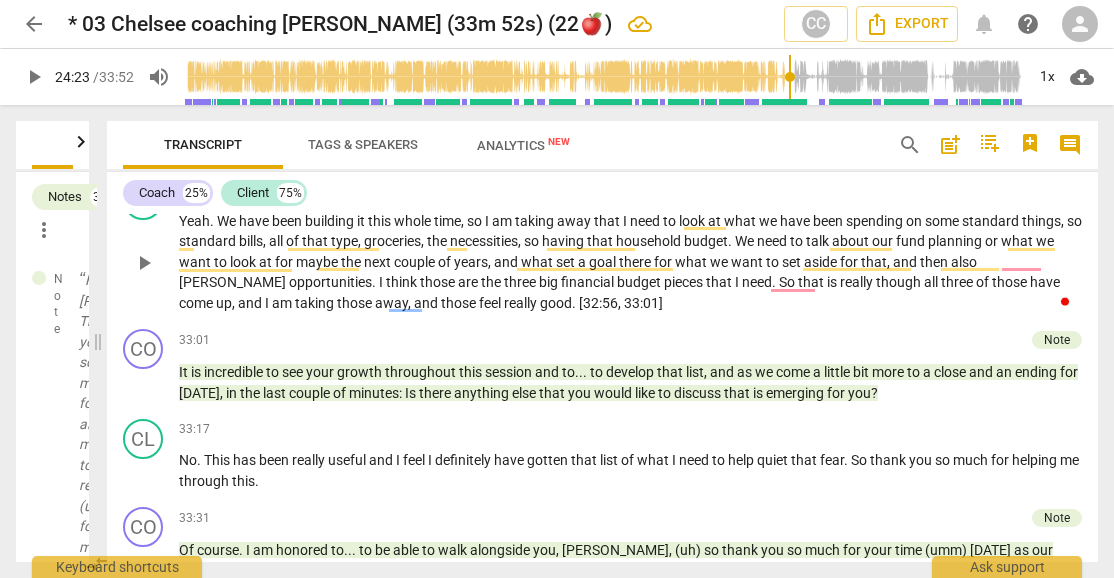 type 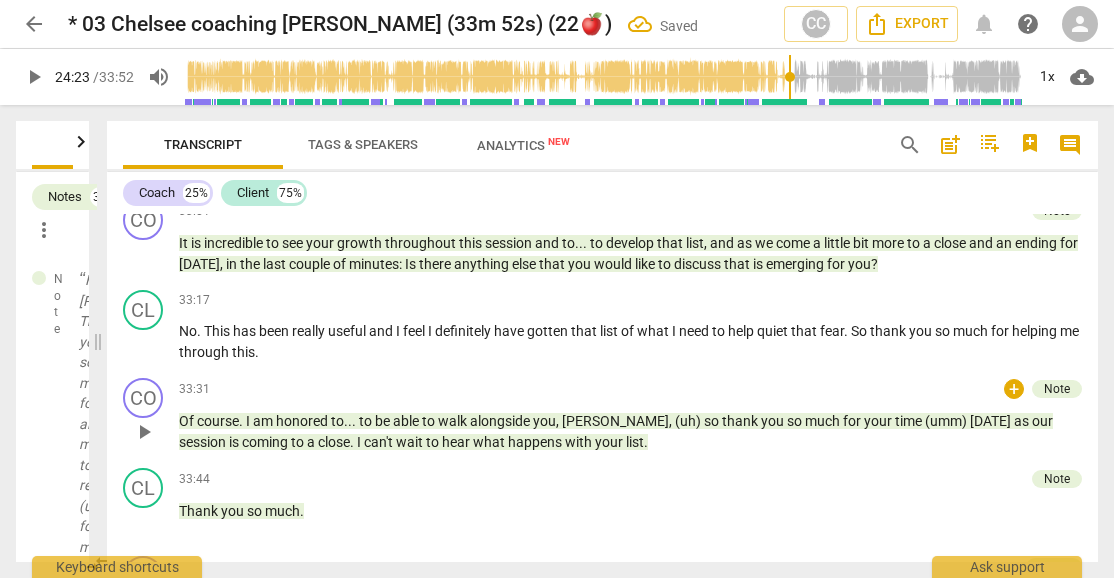 scroll, scrollTop: 5860, scrollLeft: 0, axis: vertical 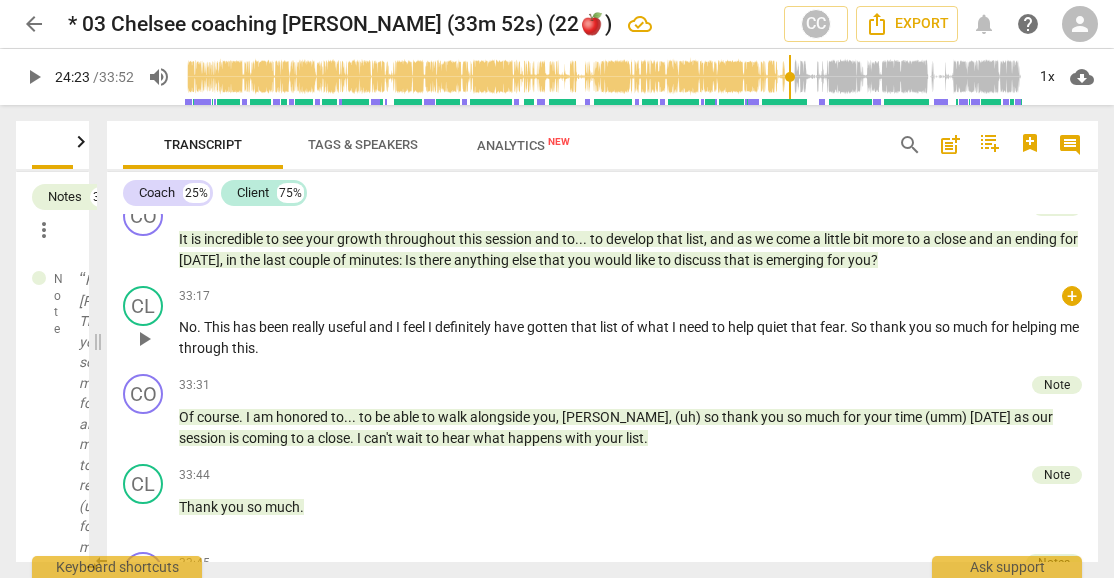 click on "No" at bounding box center (188, 327) 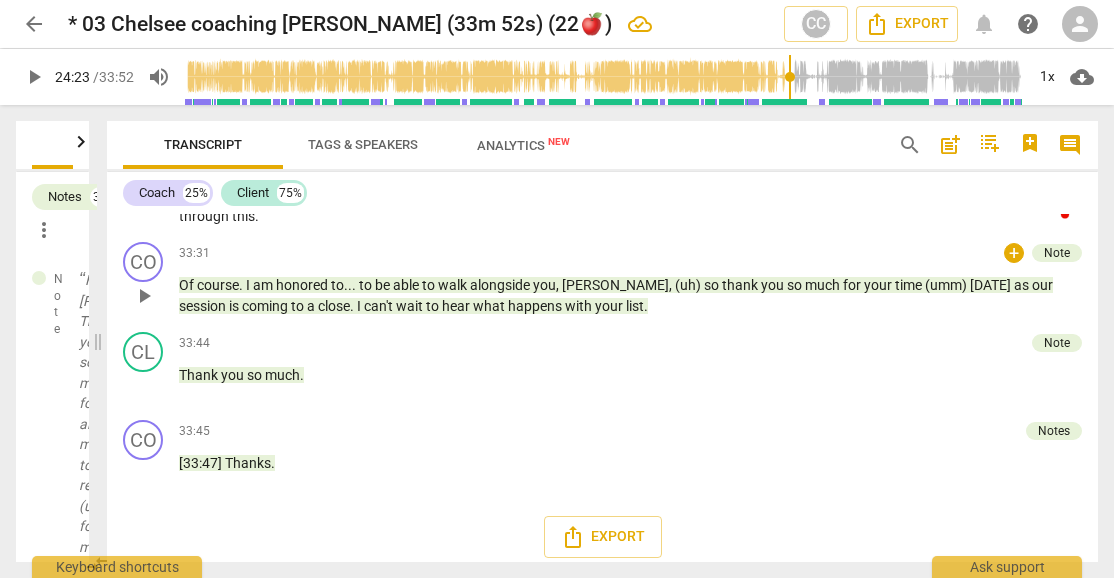 scroll, scrollTop: 5994, scrollLeft: 0, axis: vertical 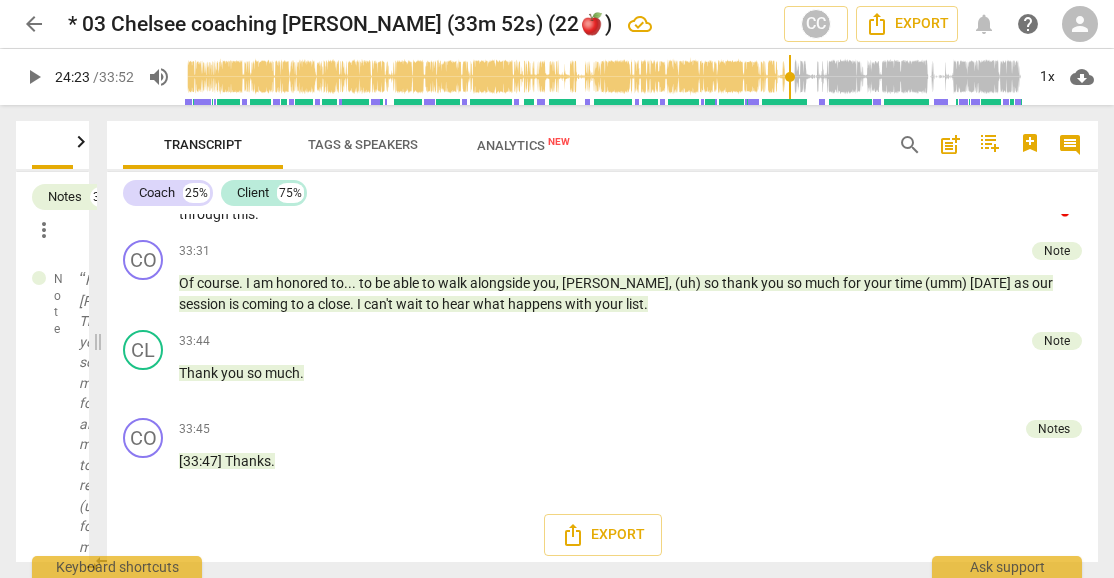 click on "what" at bounding box center (654, 193) 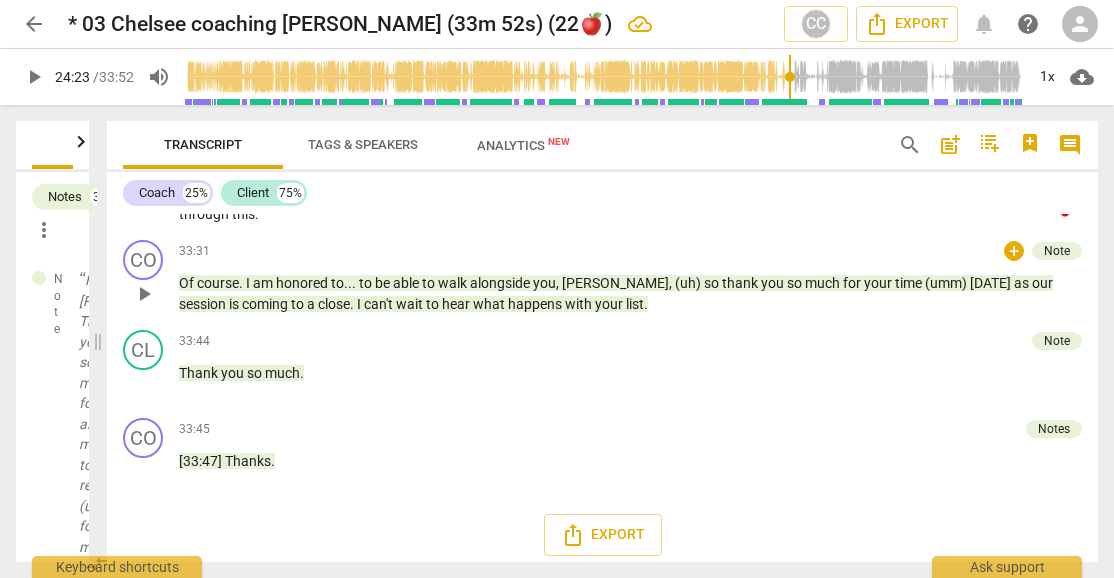 type 